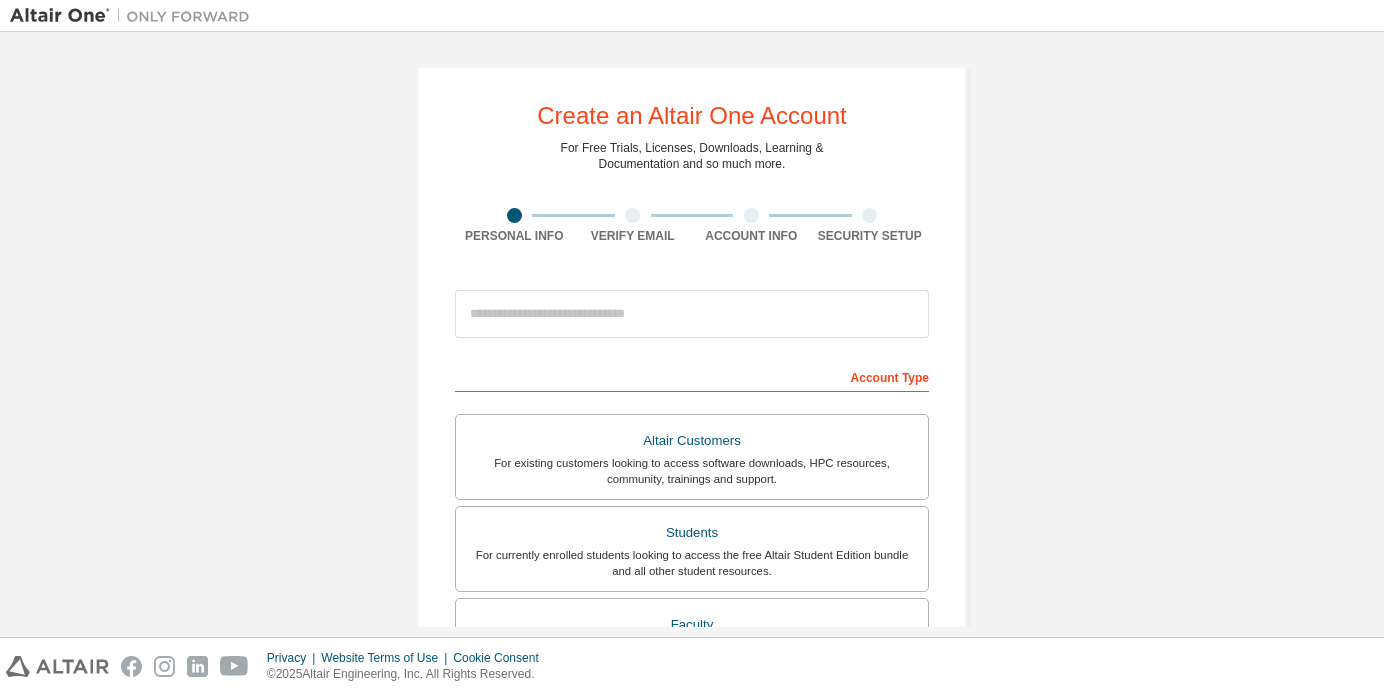 scroll, scrollTop: 0, scrollLeft: 0, axis: both 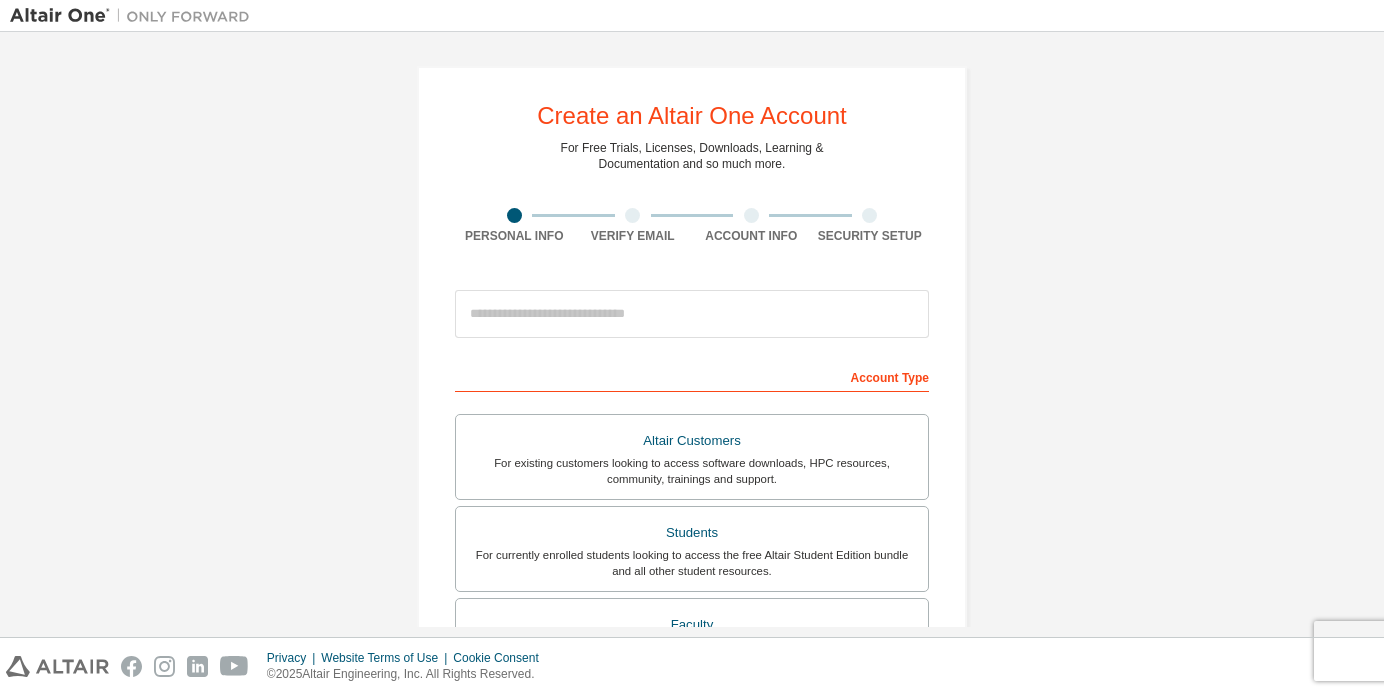 click on "Create an Altair One Account For Free Trials, Licenses, Downloads, Learning &  Documentation and so much more. Personal Info Verify Email Account Info Security Setup This is a federated email. No need to register a new account. You should be able to  login  by using your company's SSO credentials. Email already exists. Please try to  login  instead. Account Type Altair Customers For existing customers looking to access software downloads, HPC resources, community, trainings and support. Students For currently enrolled students looking to access the free Altair Student Edition bundle and all other student resources. Faculty For faculty & administrators of academic institutions administering students and accessing software for academic purposes. Everyone else For individuals, businesses and everyone else looking to try Altair software and explore our product offerings. Your Profile First Name Last Name Job Title Please provide State/Province to help us route sales and support resources to you more efficiently." at bounding box center (692, 571) 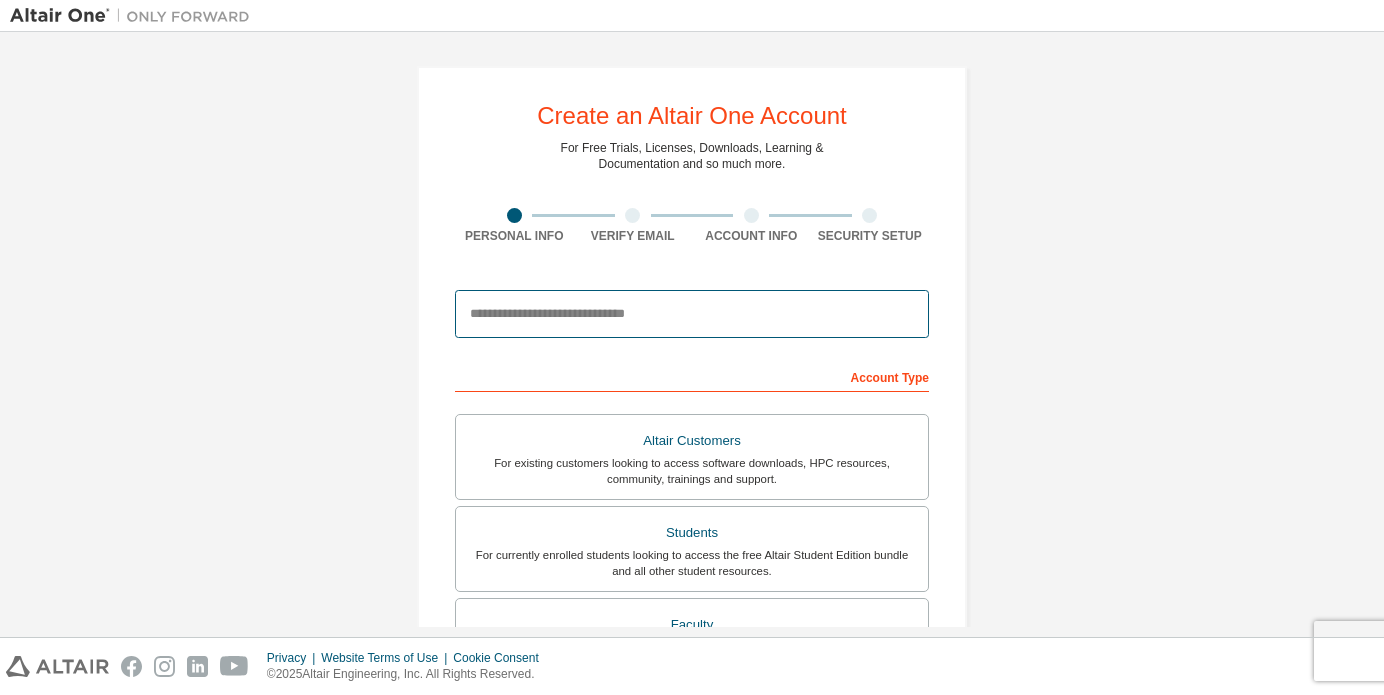 click at bounding box center (692, 314) 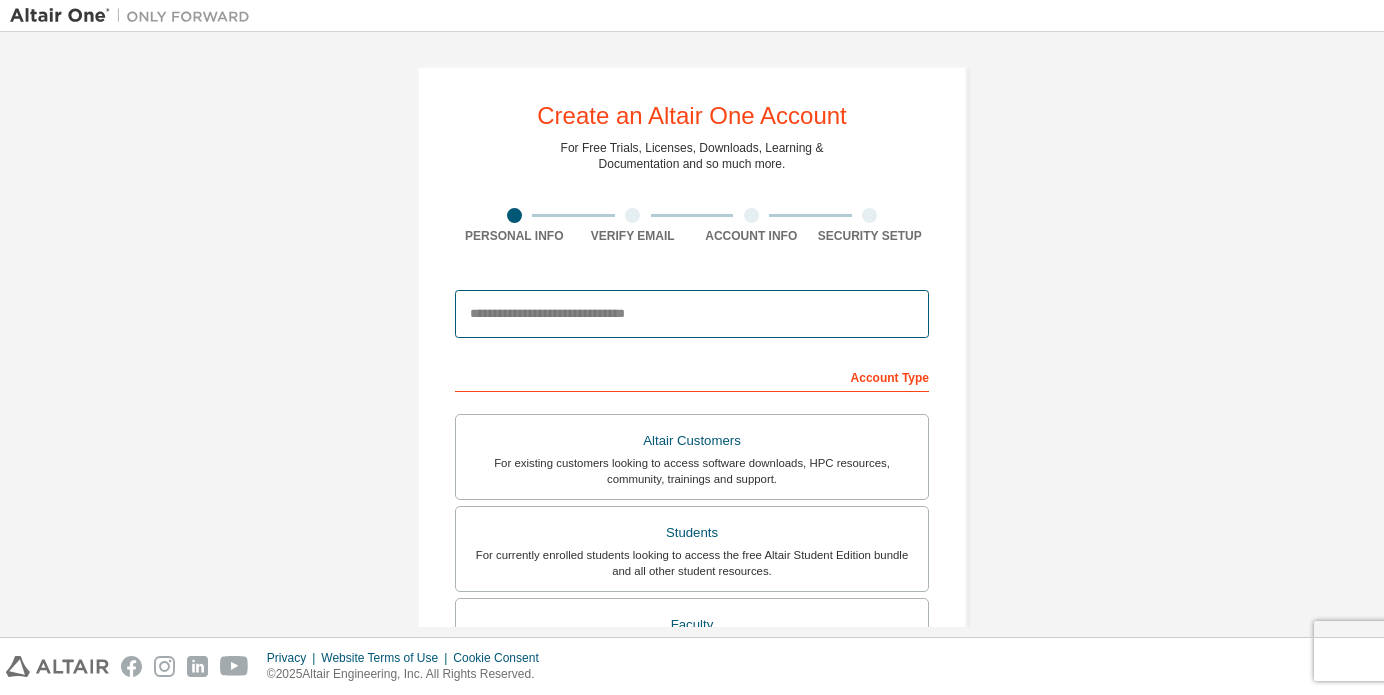 type on "**********" 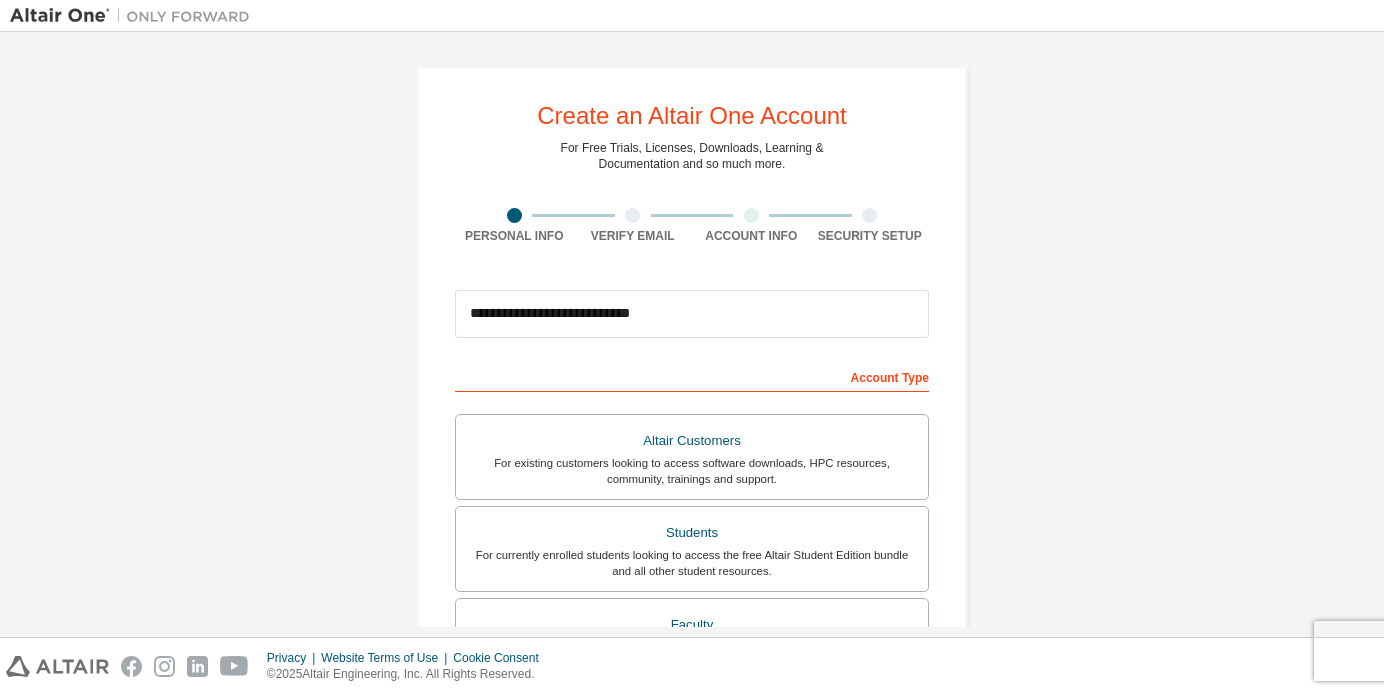 type on "**" 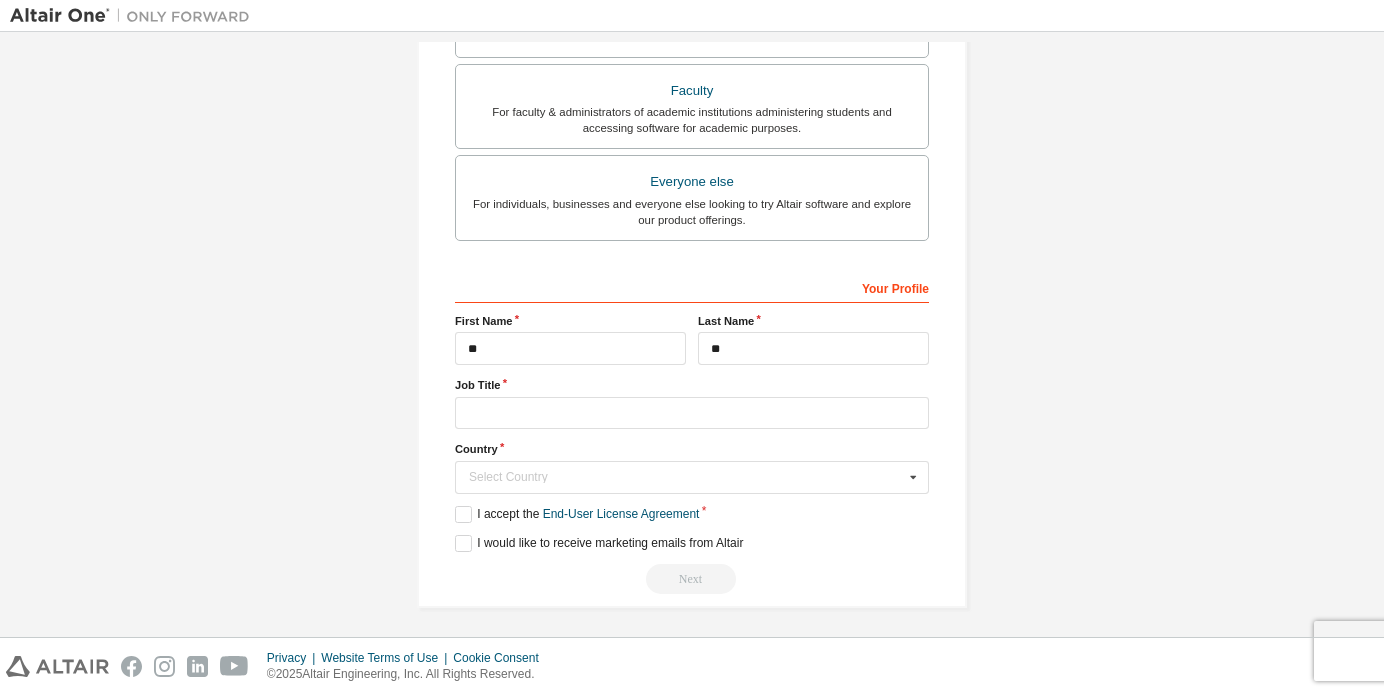 scroll, scrollTop: 539, scrollLeft: 0, axis: vertical 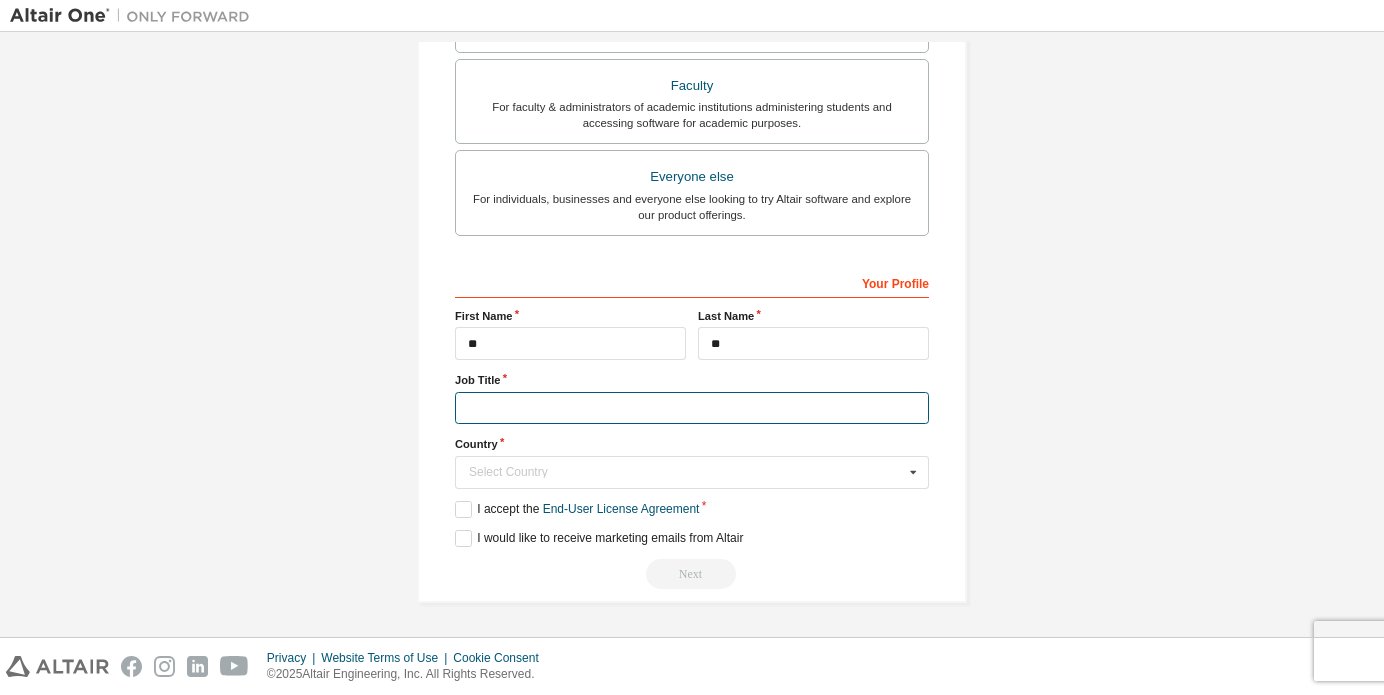 click at bounding box center (692, 408) 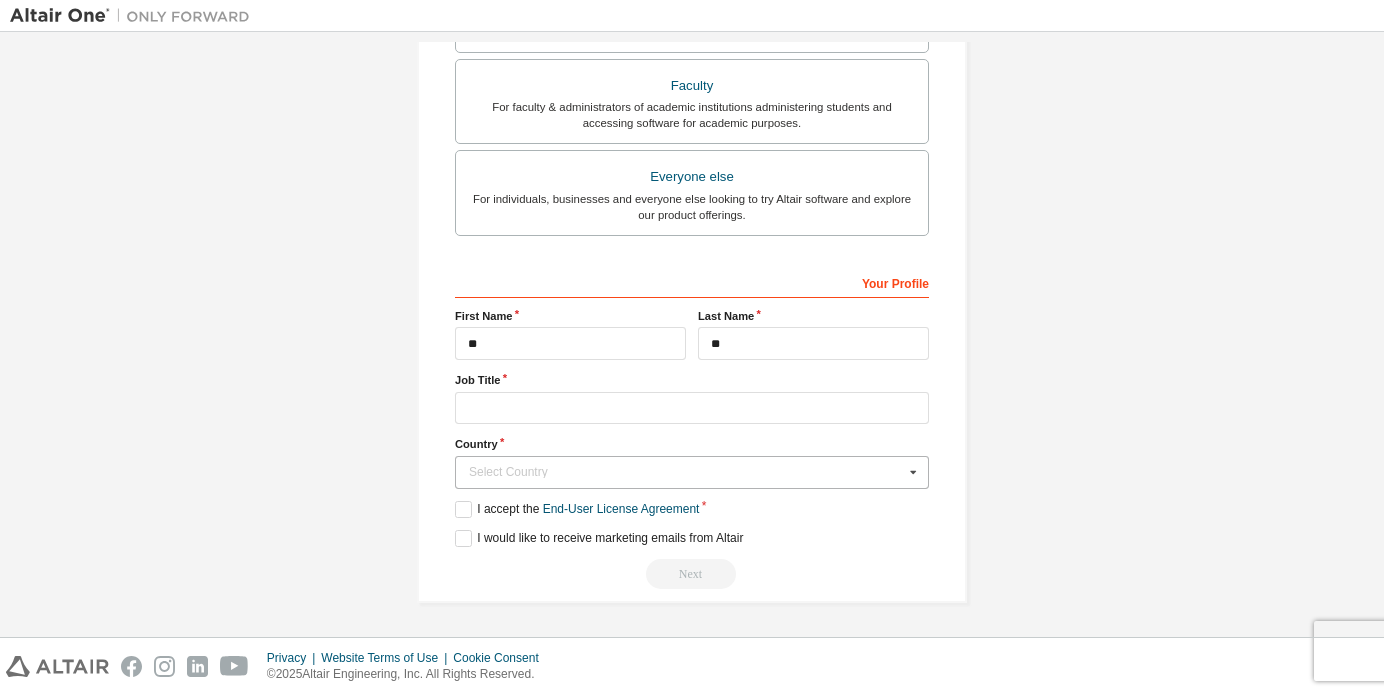 click on "Select Country" at bounding box center (686, 472) 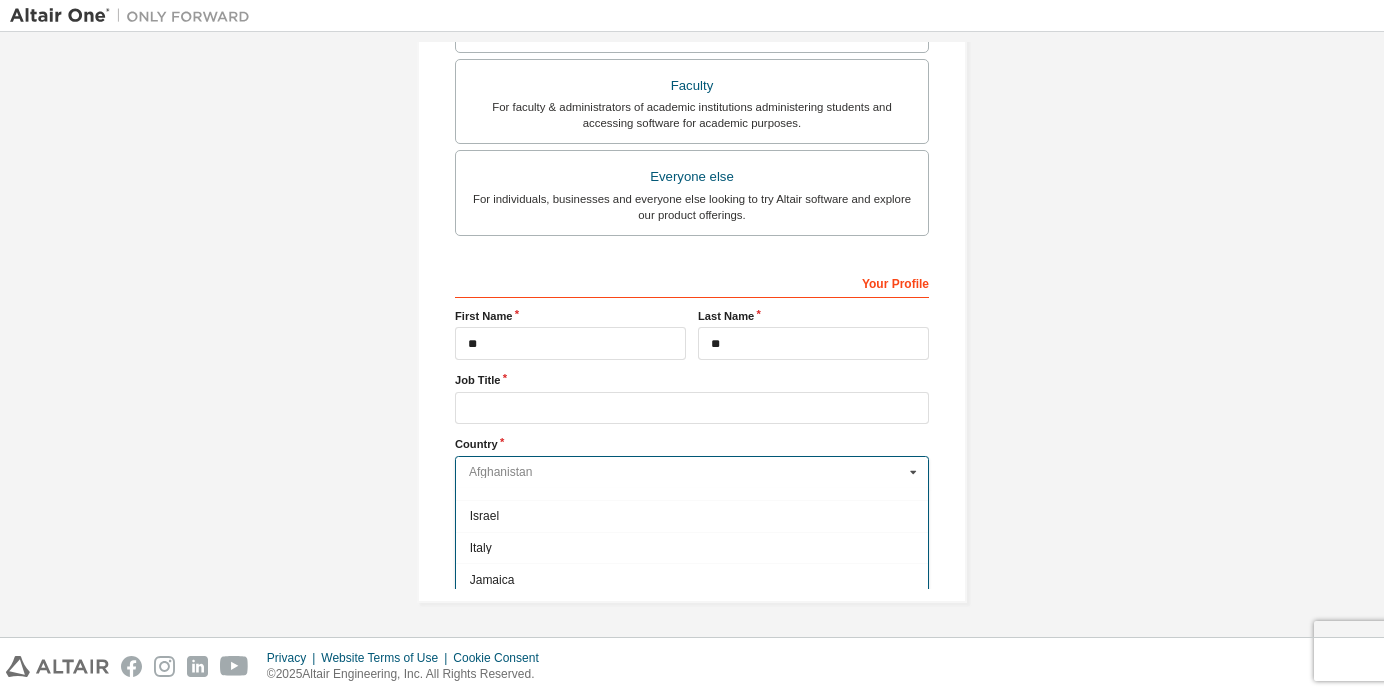 scroll, scrollTop: 3400, scrollLeft: 0, axis: vertical 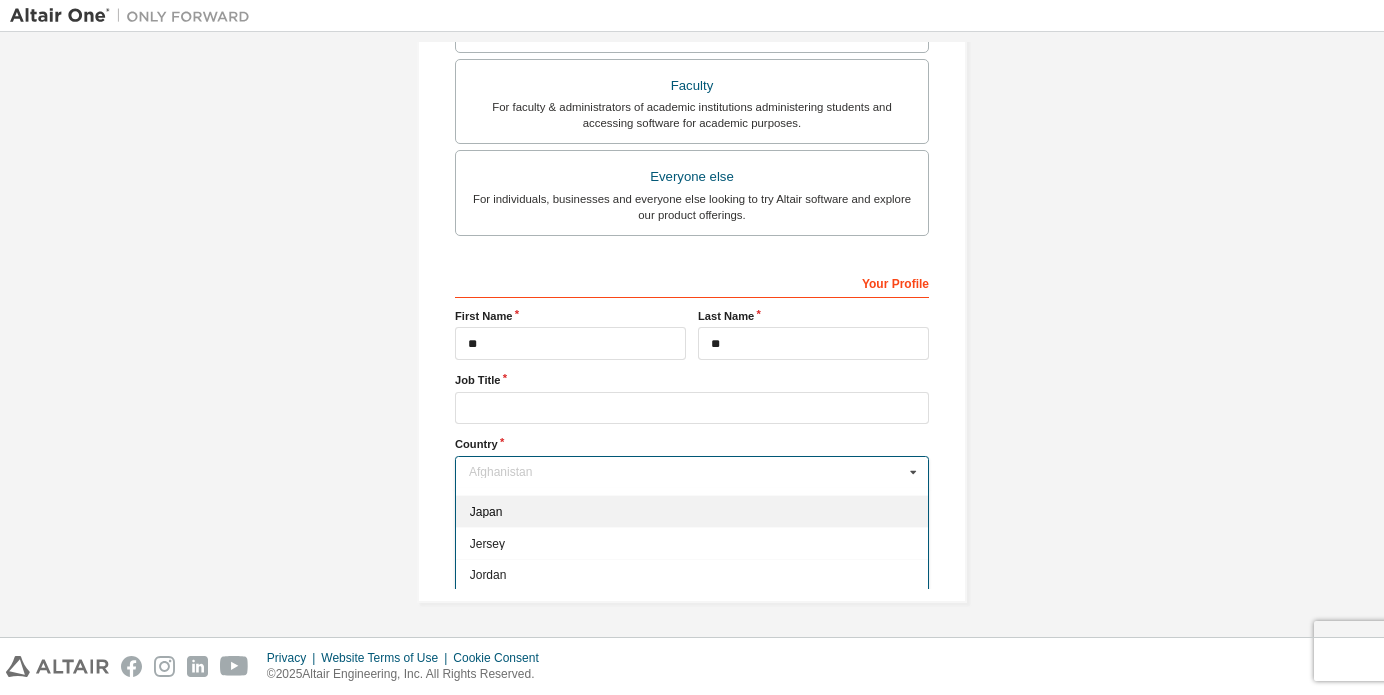 click on "Japan" at bounding box center (692, 511) 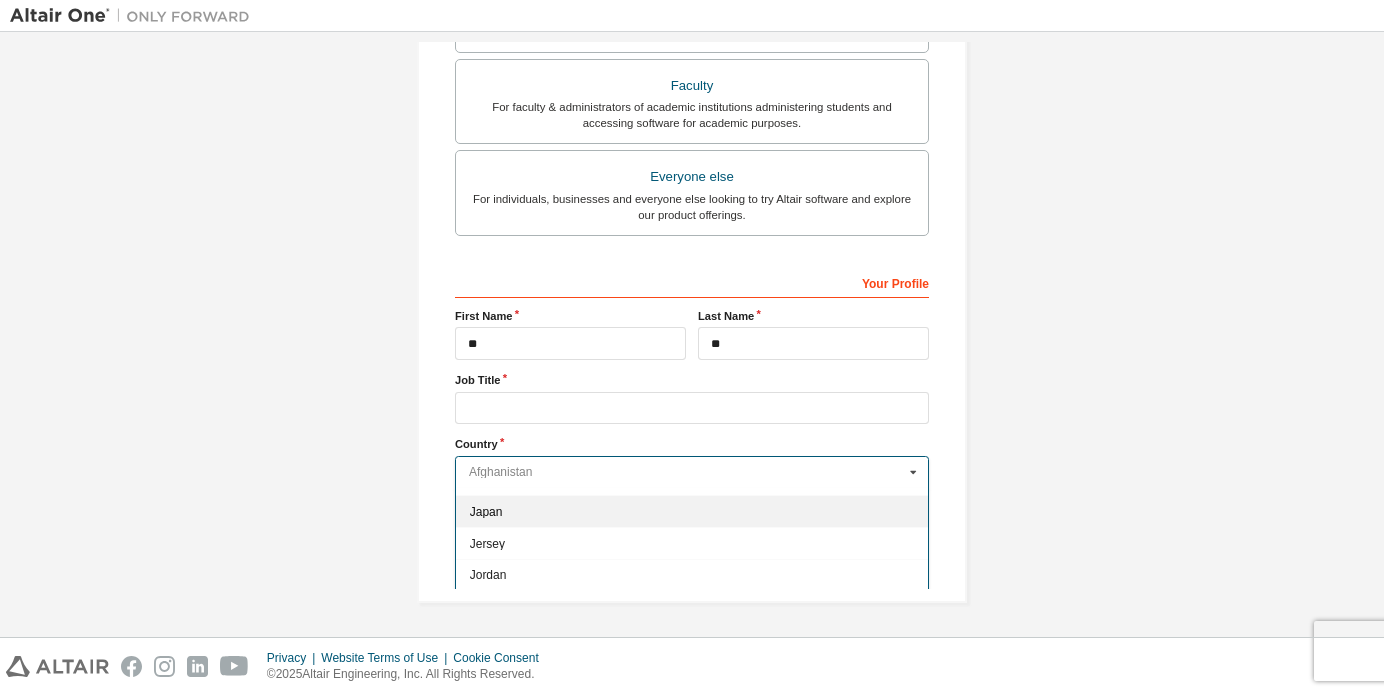 type on "***" 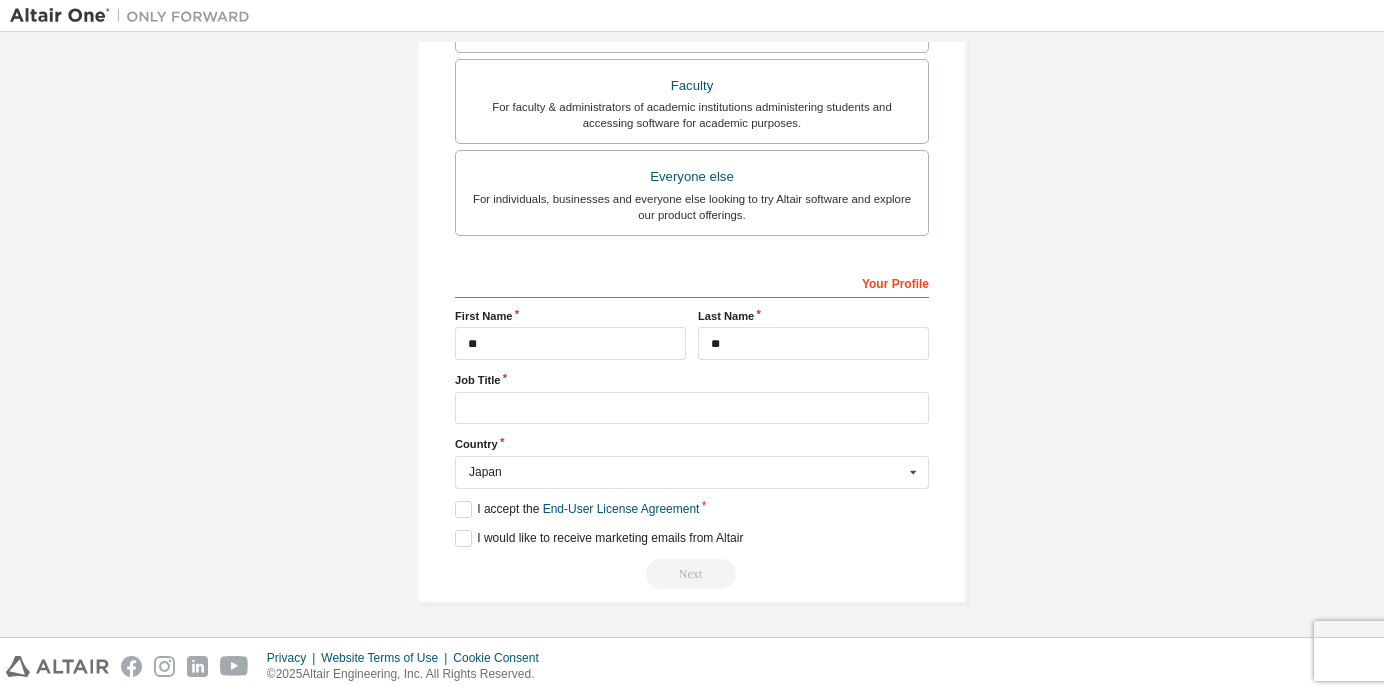 click on "**********" at bounding box center (692, 65) 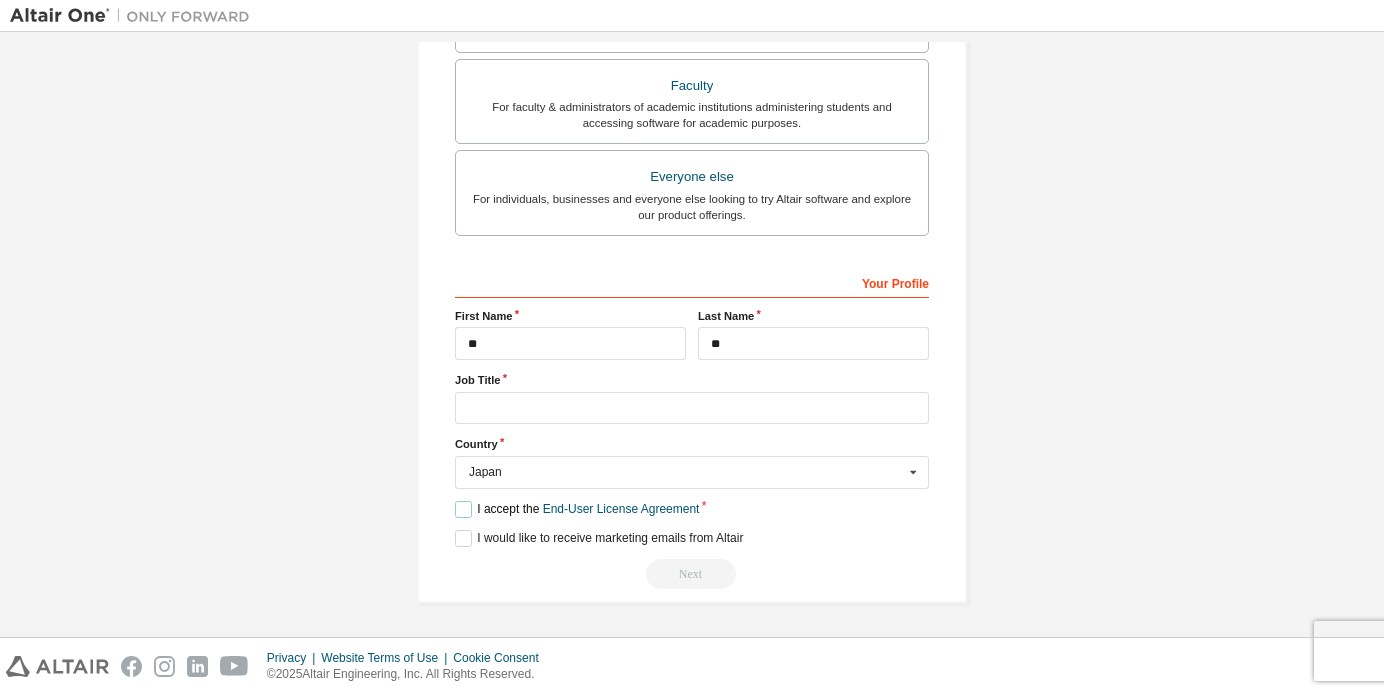 click on "I accept the    End-User License Agreement" at bounding box center (577, 509) 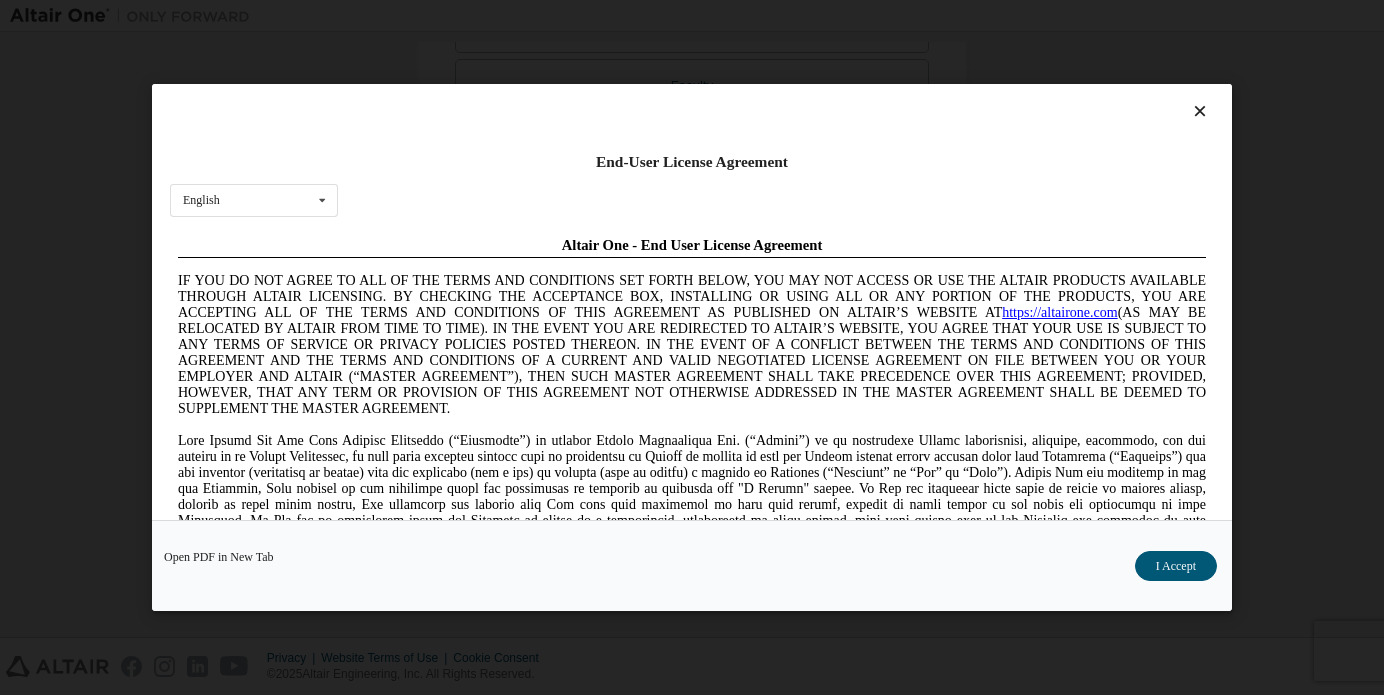 scroll, scrollTop: 0, scrollLeft: 0, axis: both 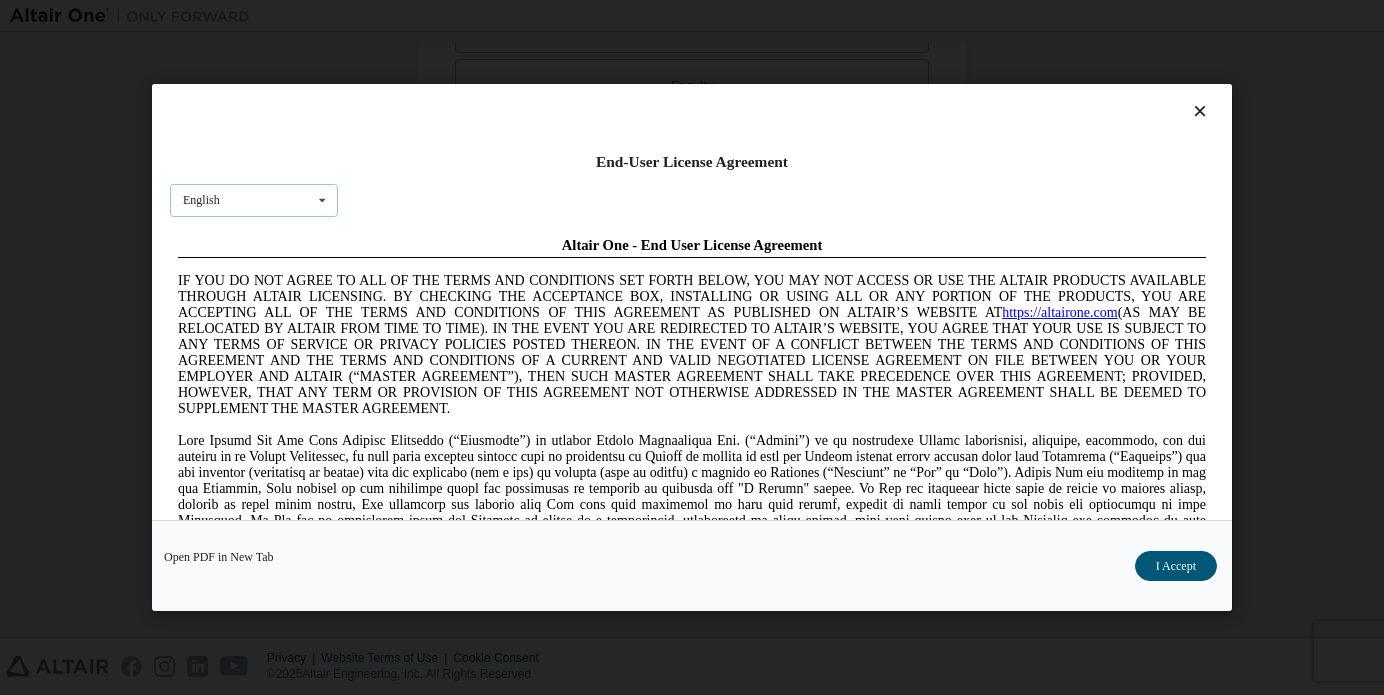 click at bounding box center [322, 200] 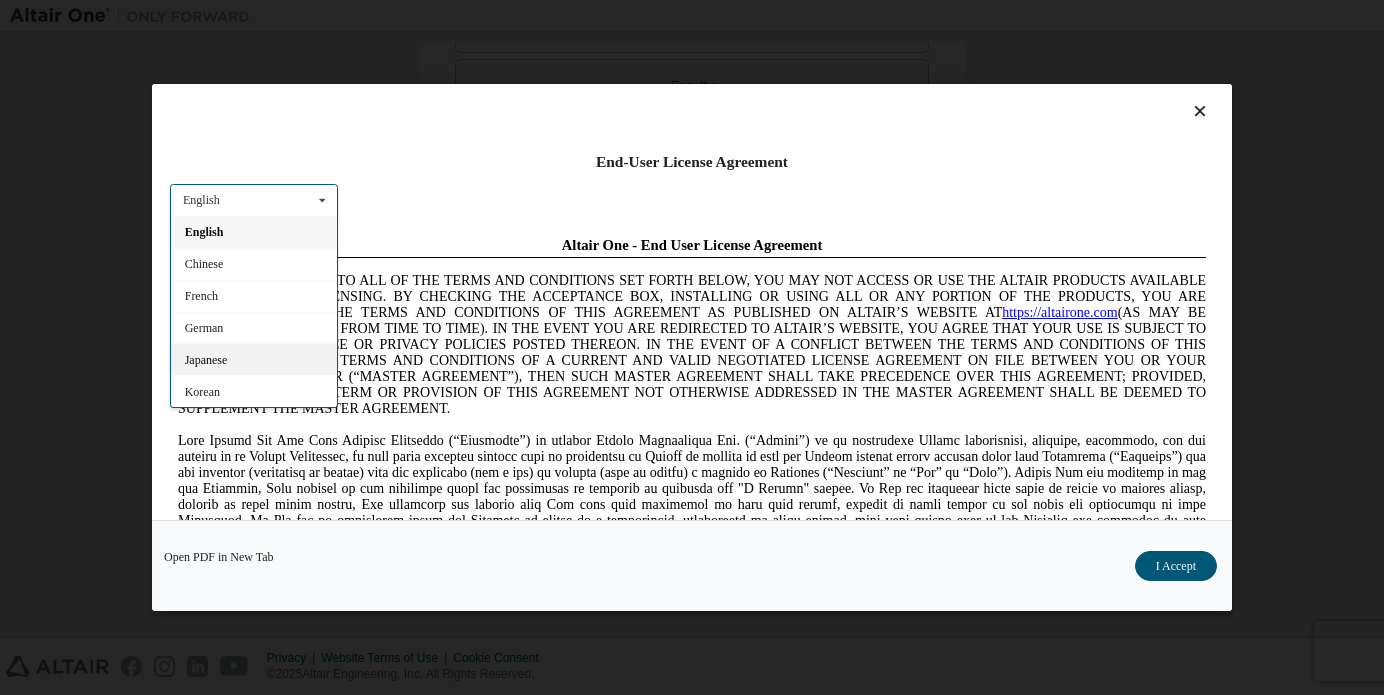 click on "Japanese" at bounding box center [254, 359] 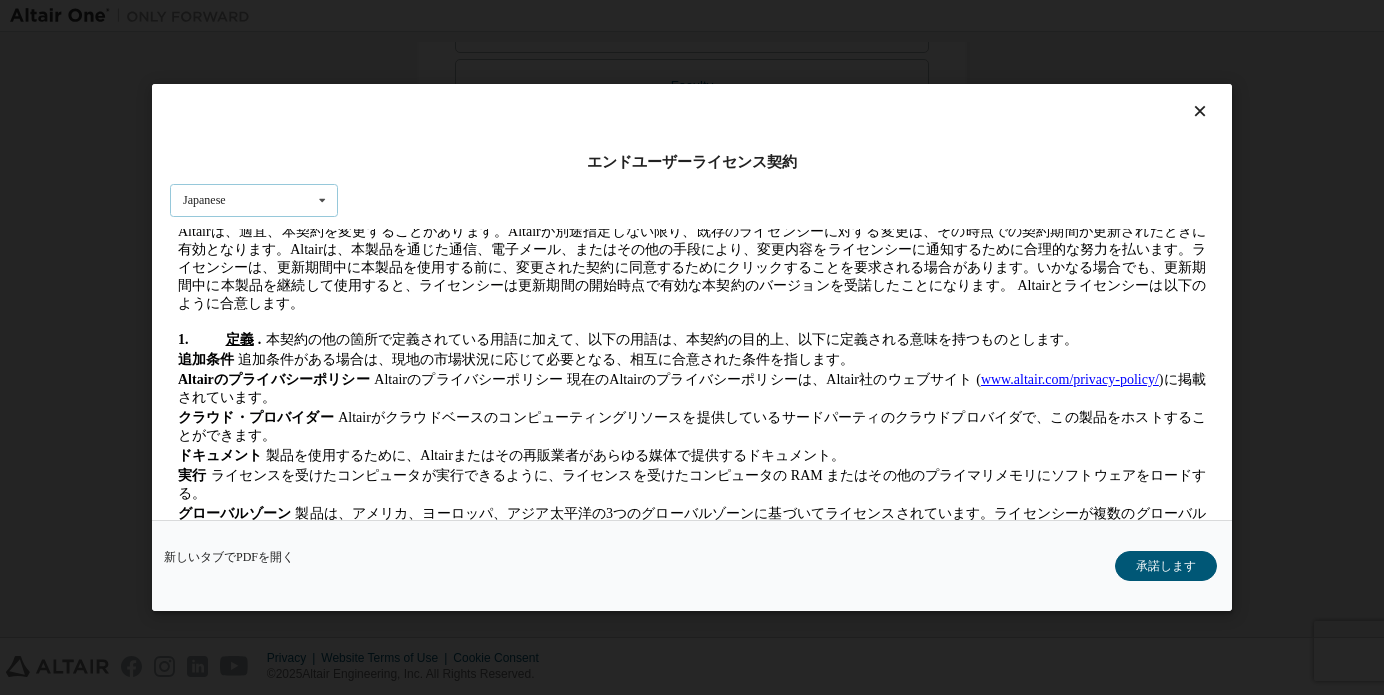 scroll, scrollTop: 700, scrollLeft: 0, axis: vertical 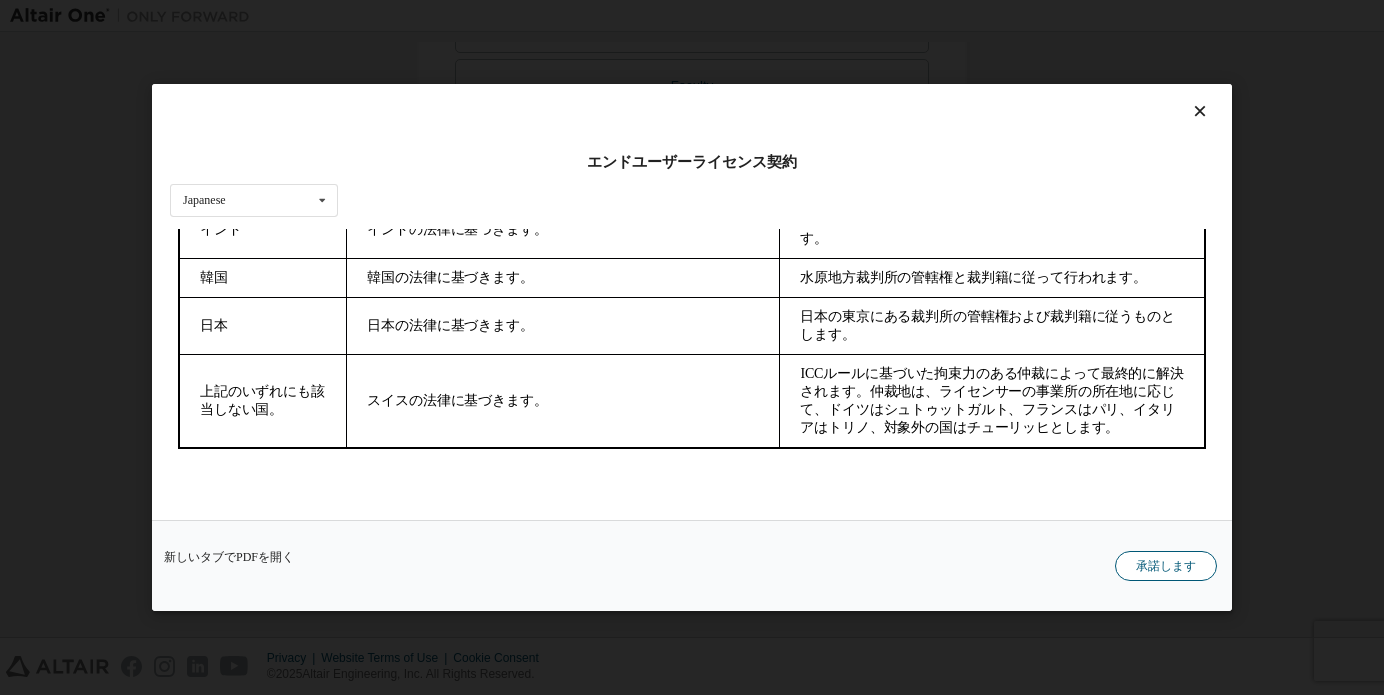click on "承諾します" at bounding box center [1166, 566] 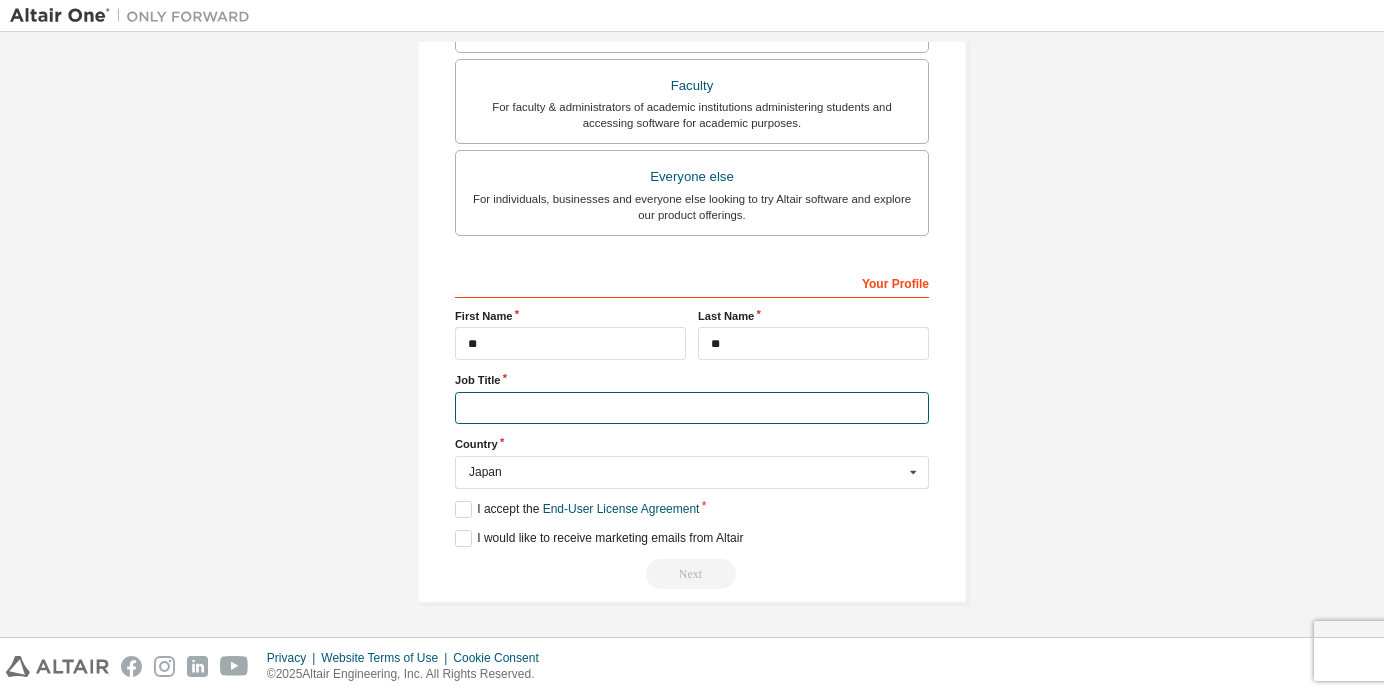 click at bounding box center [692, 408] 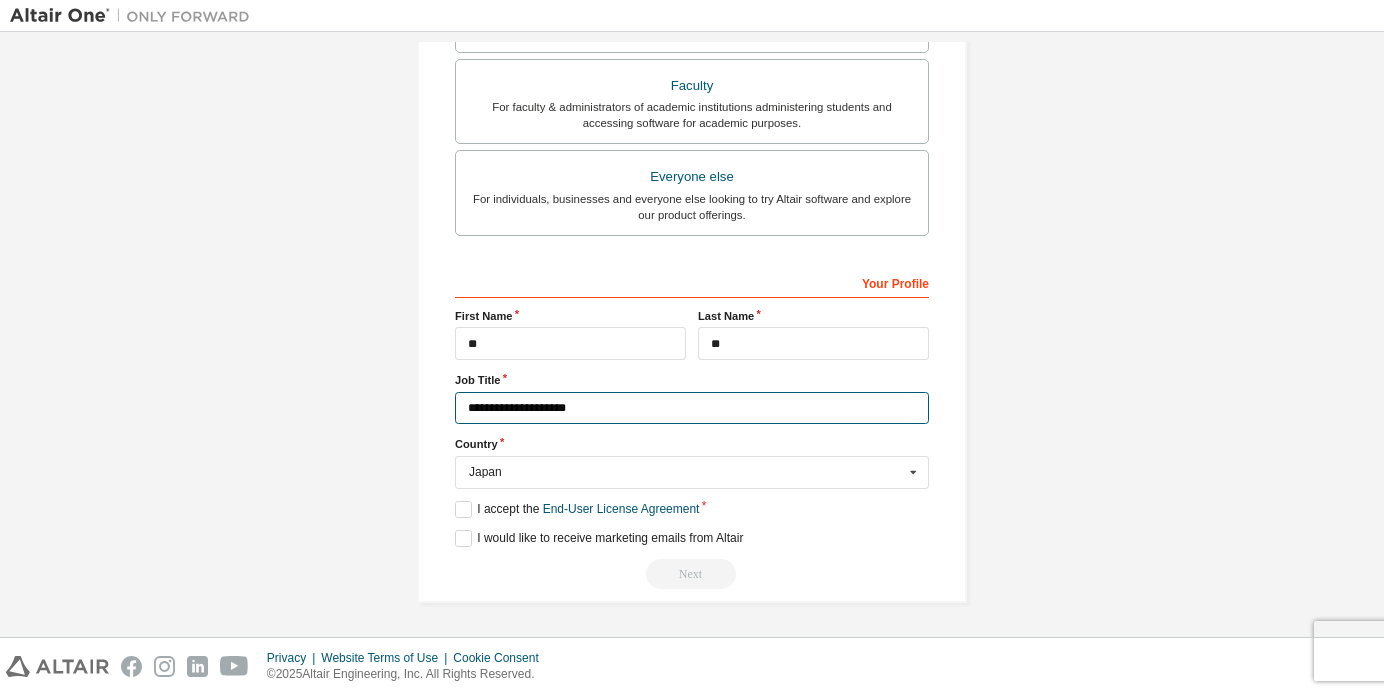click on "**********" at bounding box center [692, 408] 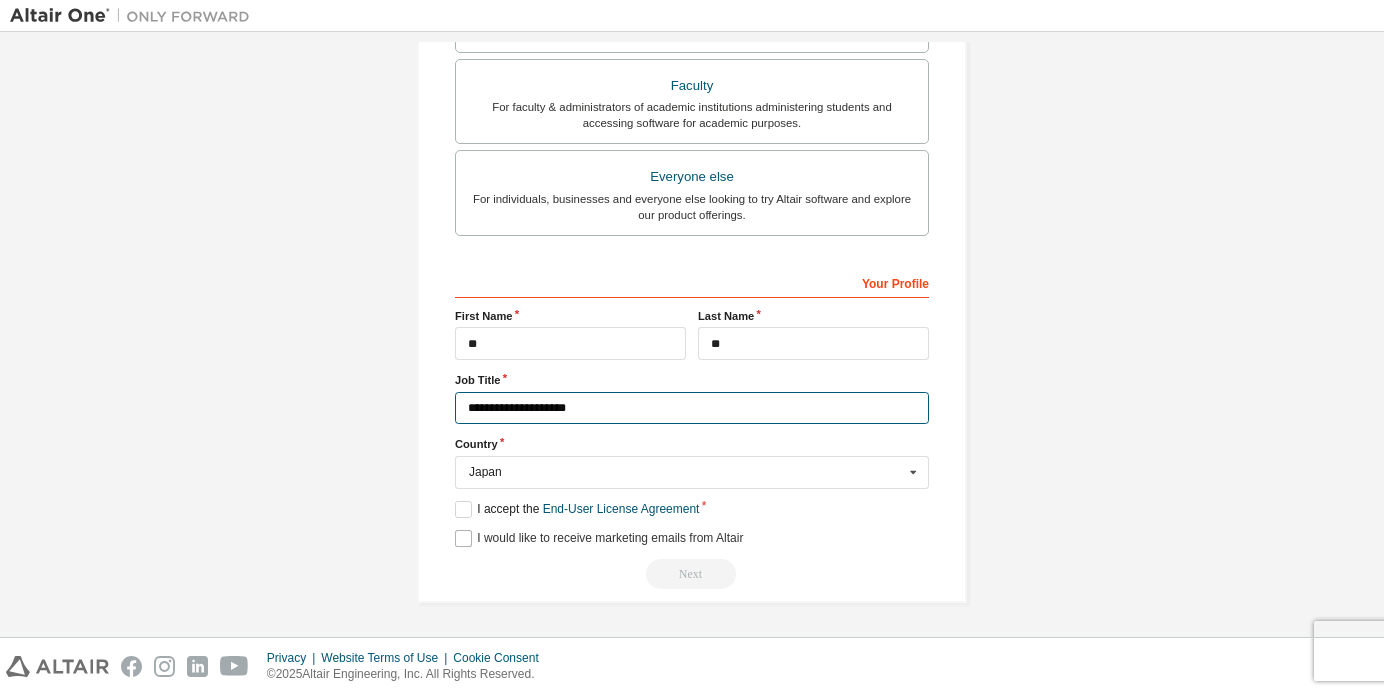 type on "**********" 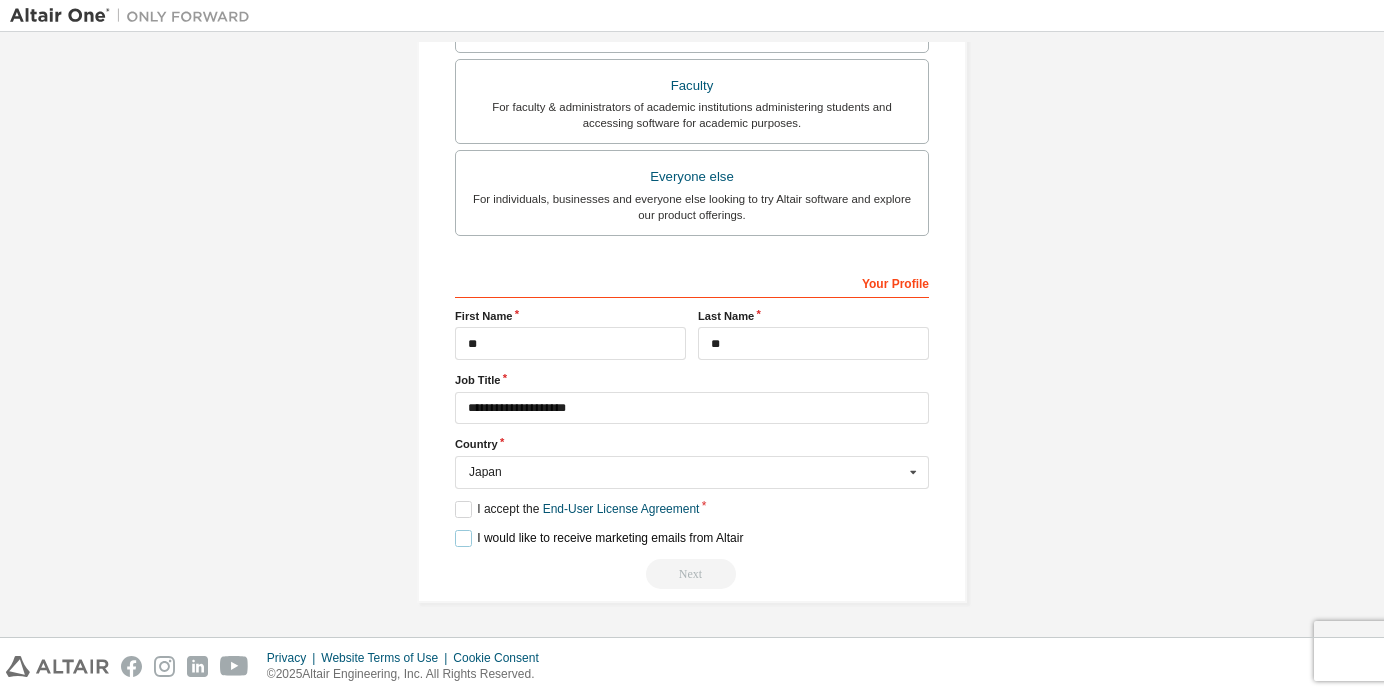 click on "I would like to receive marketing emails from Altair" at bounding box center [599, 538] 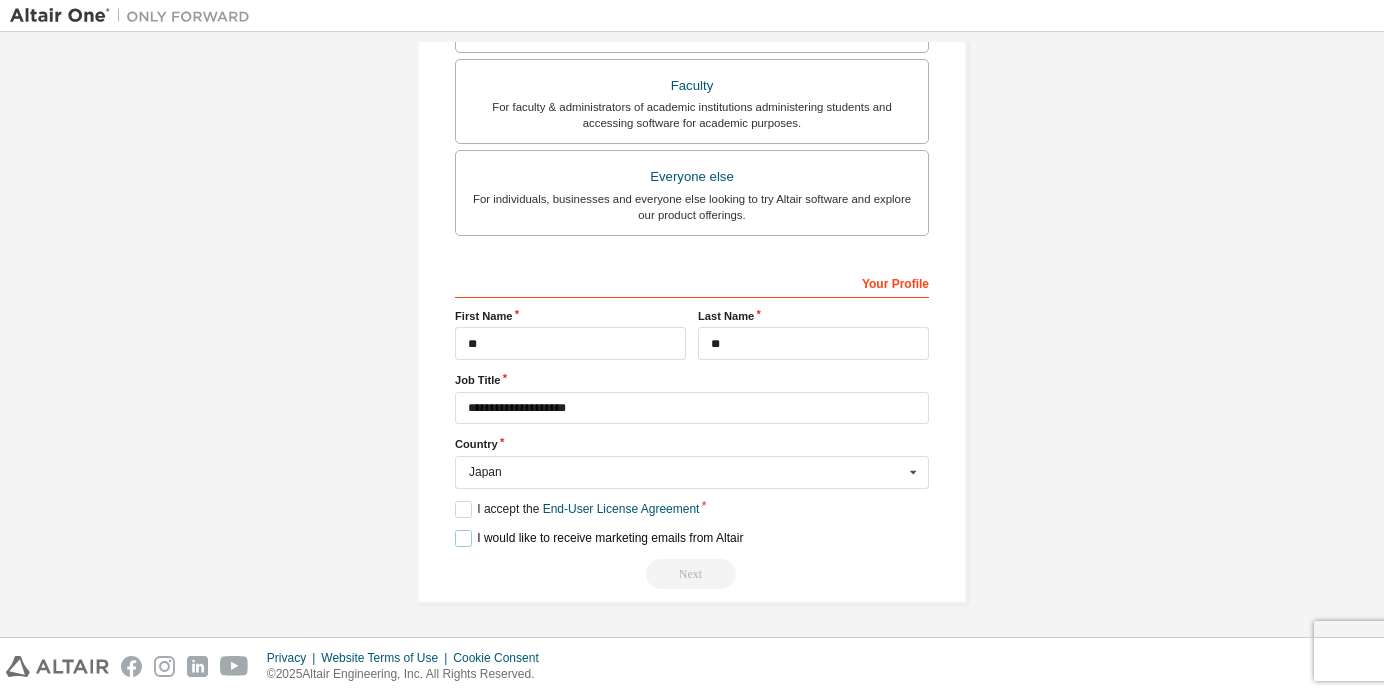 click on "I would like to receive marketing emails from Altair" at bounding box center (599, 538) 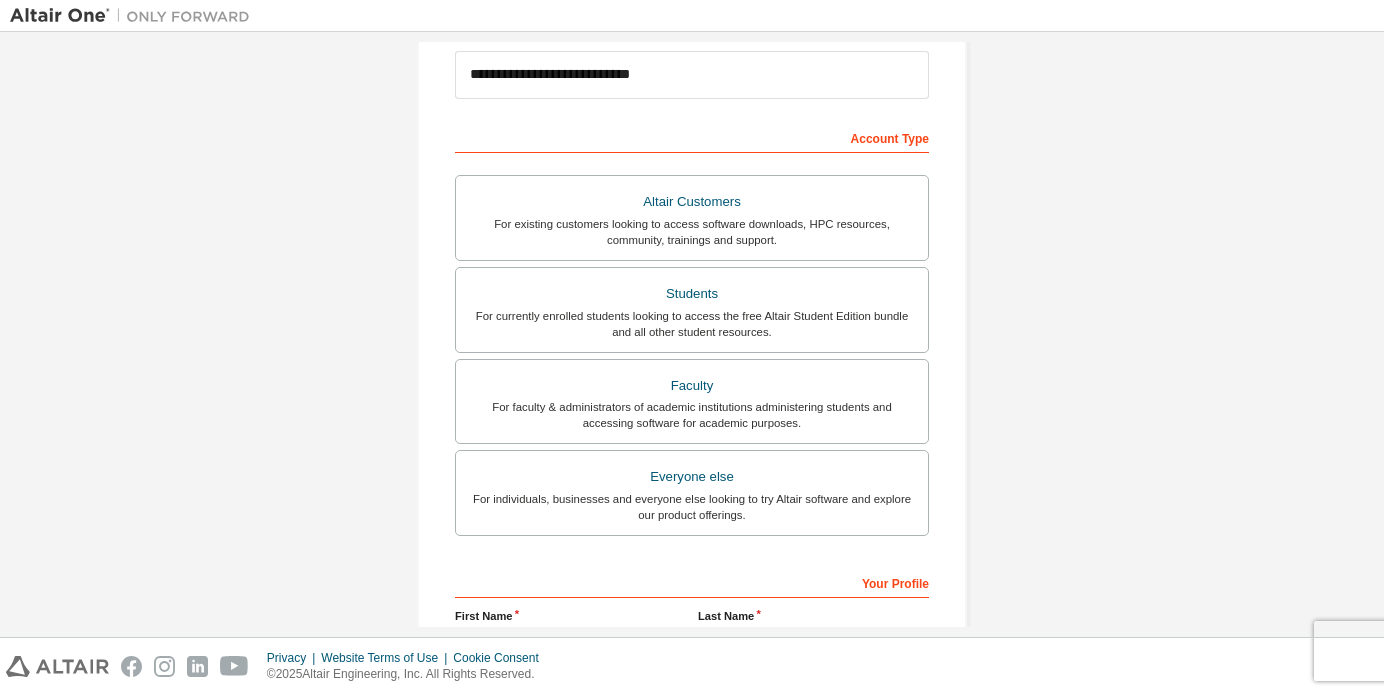 scroll, scrollTop: 139, scrollLeft: 0, axis: vertical 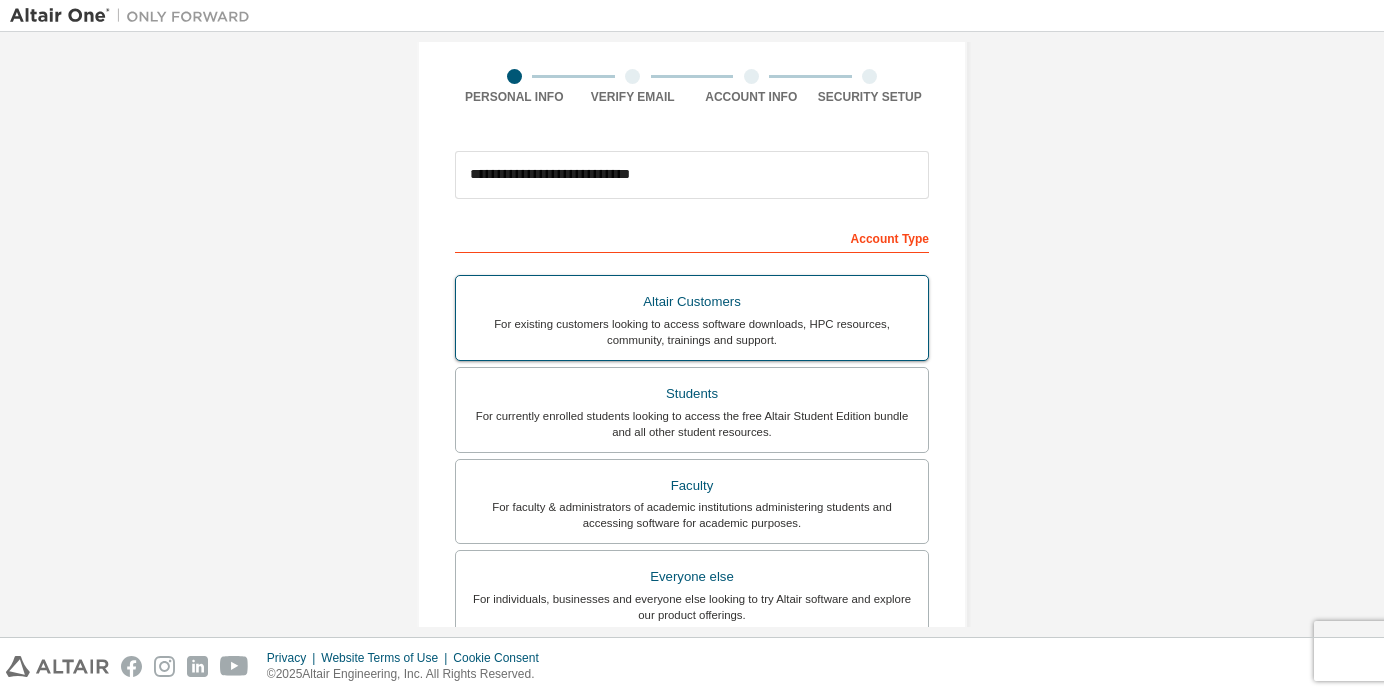 click on "For existing customers looking to access software downloads, HPC resources, community, trainings and support." at bounding box center (692, 332) 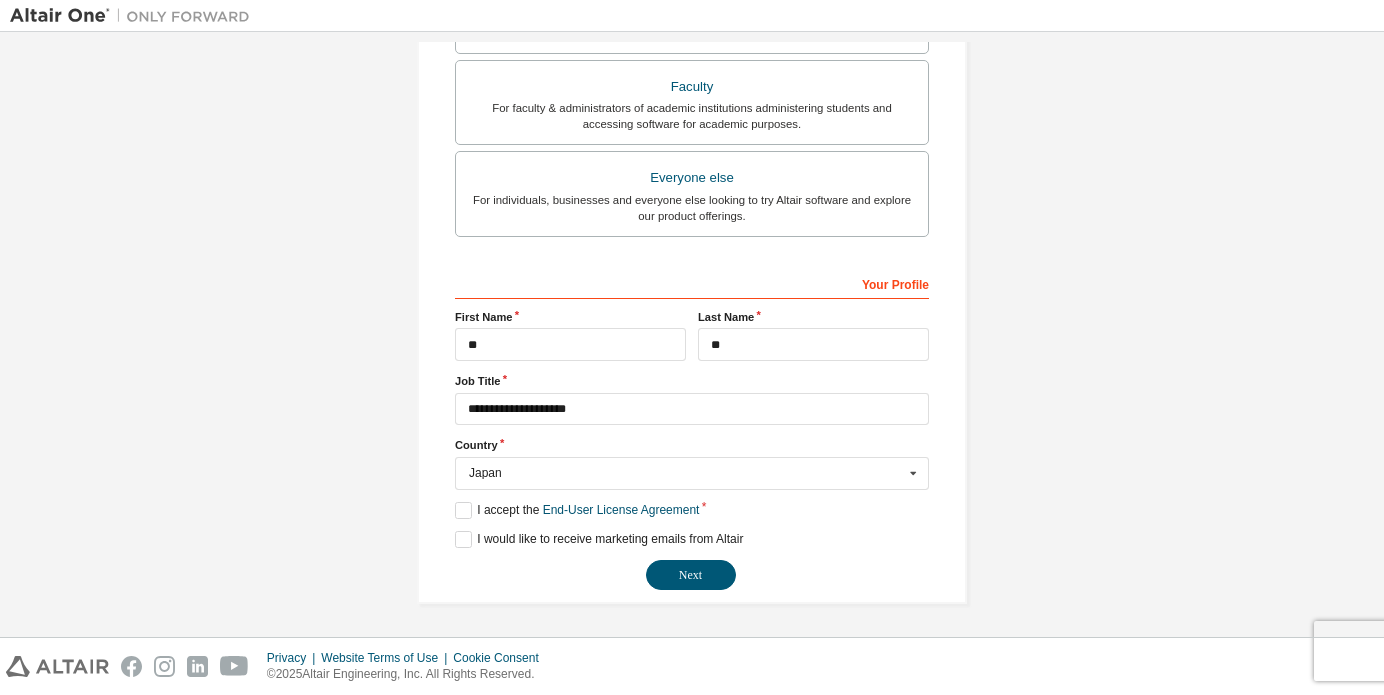 scroll, scrollTop: 539, scrollLeft: 0, axis: vertical 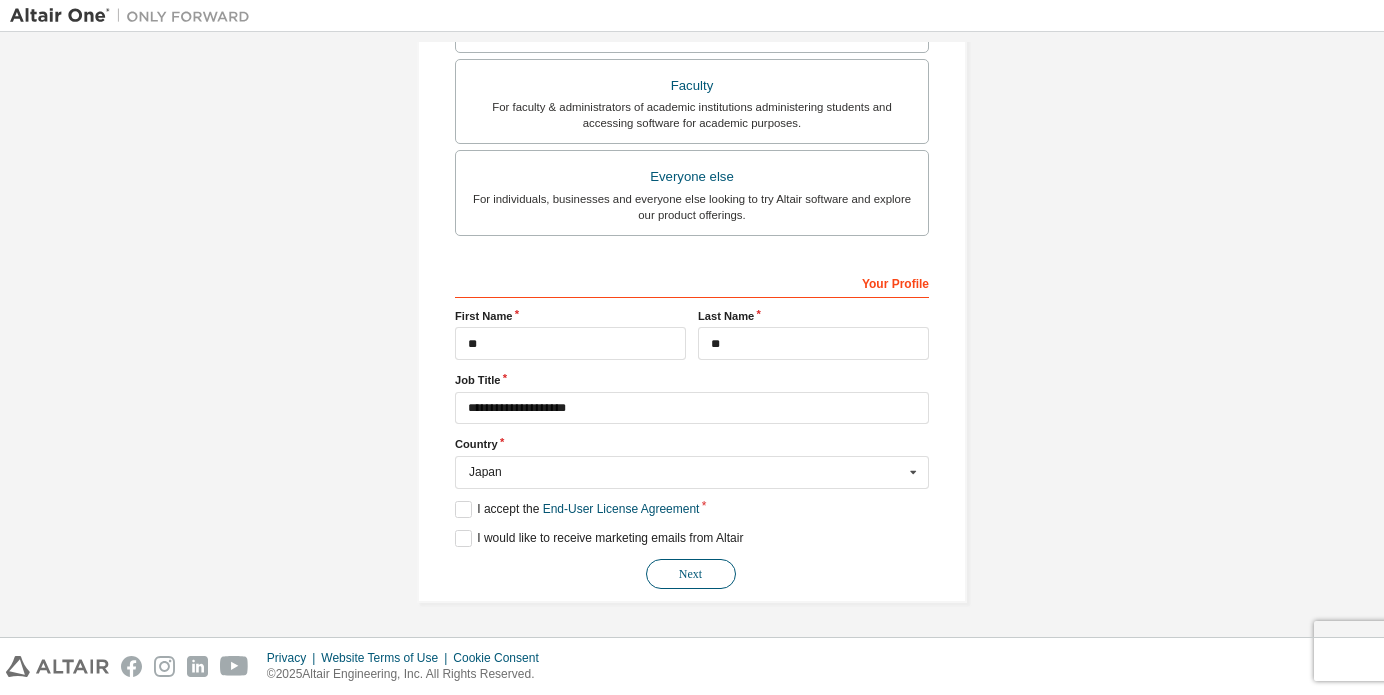 click on "Next" at bounding box center (691, 574) 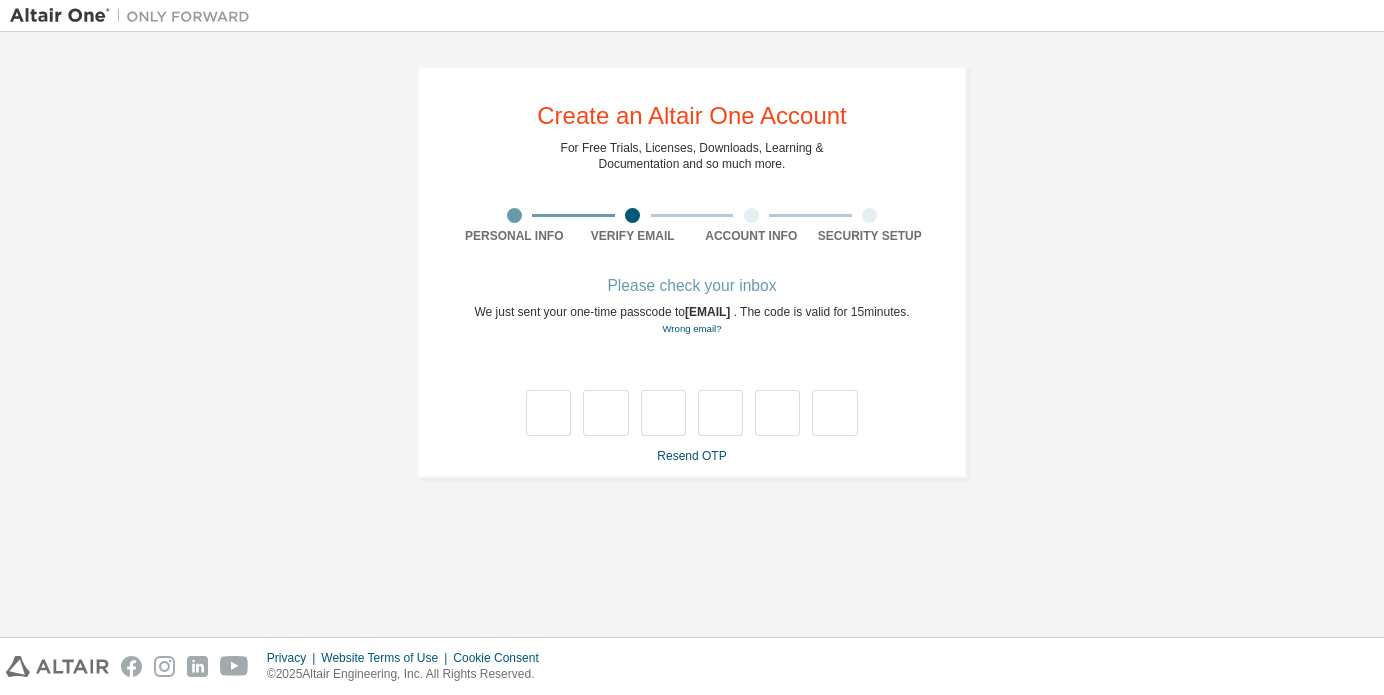 scroll, scrollTop: 0, scrollLeft: 0, axis: both 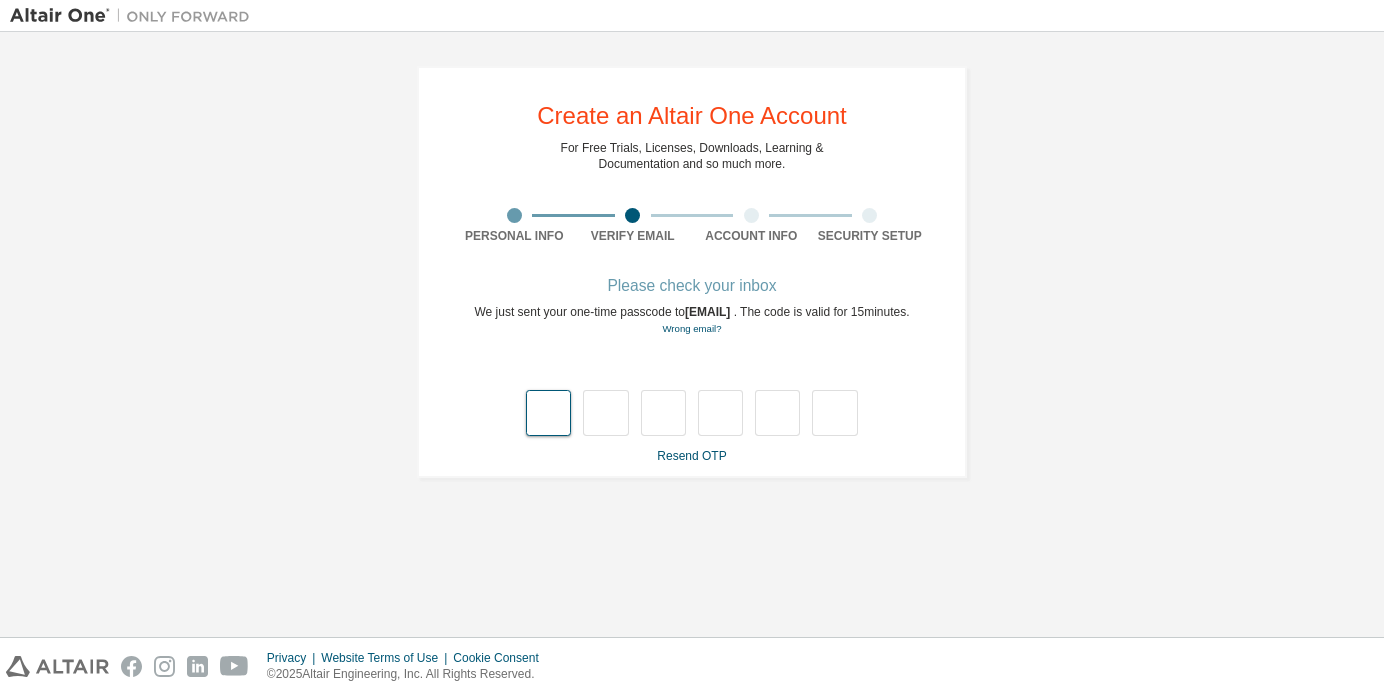 click at bounding box center (548, 413) 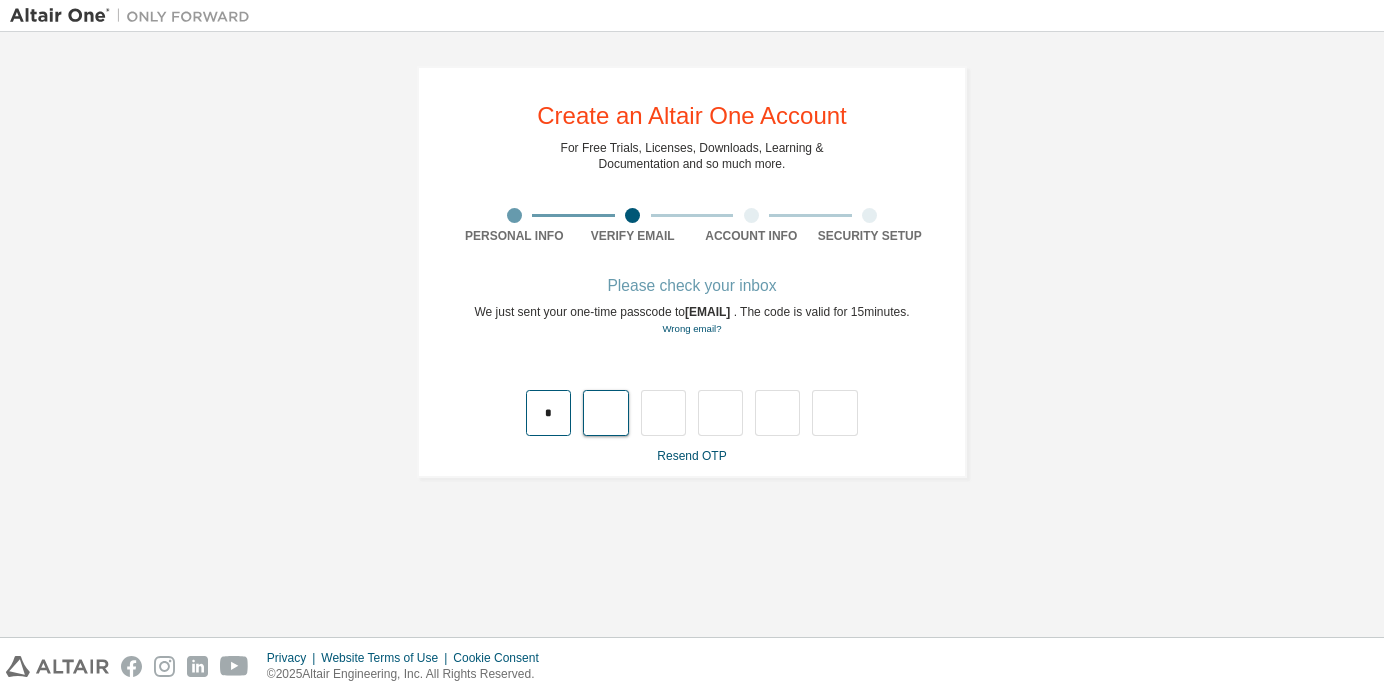 type on "*" 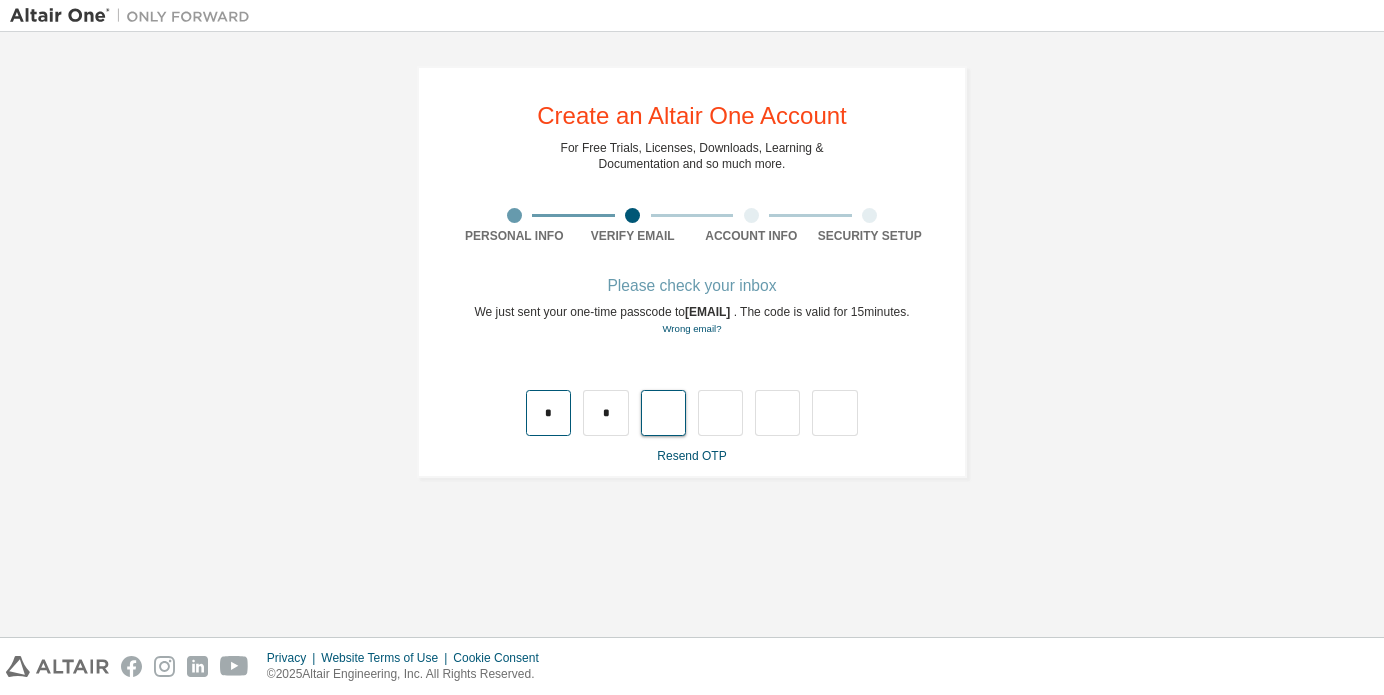 type on "*" 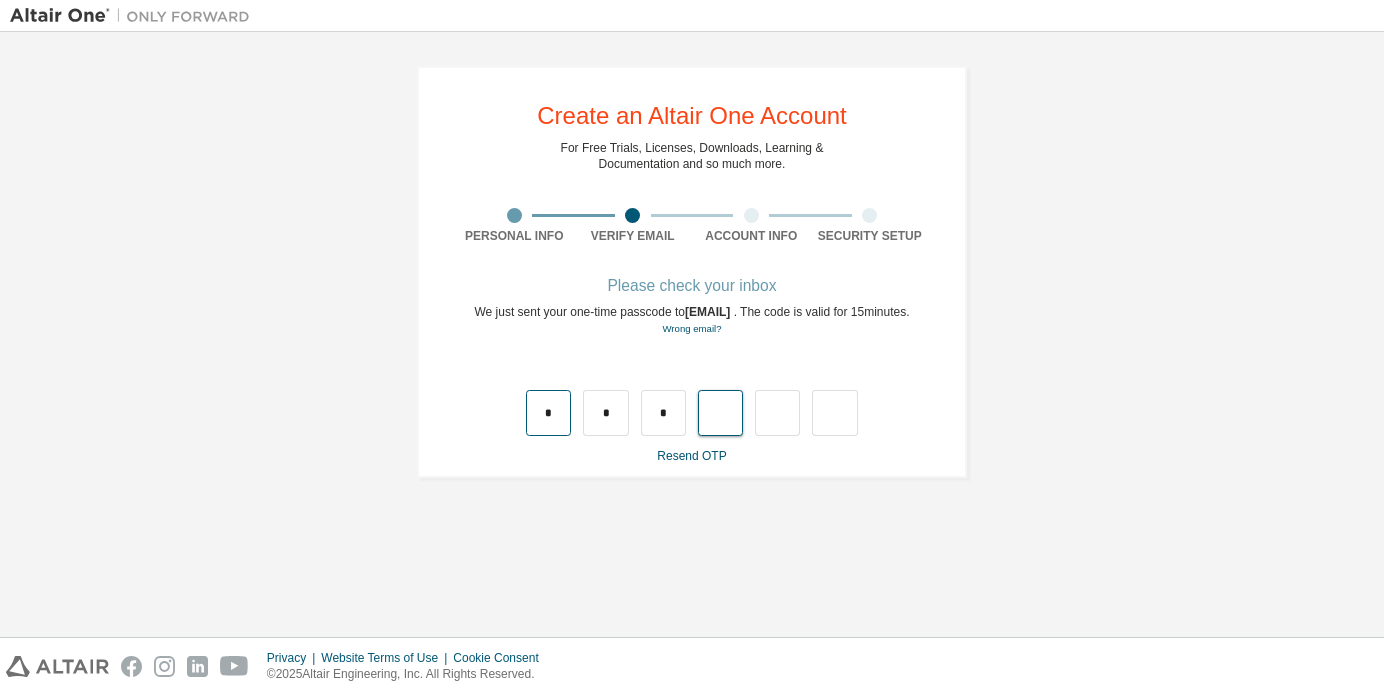 type on "*" 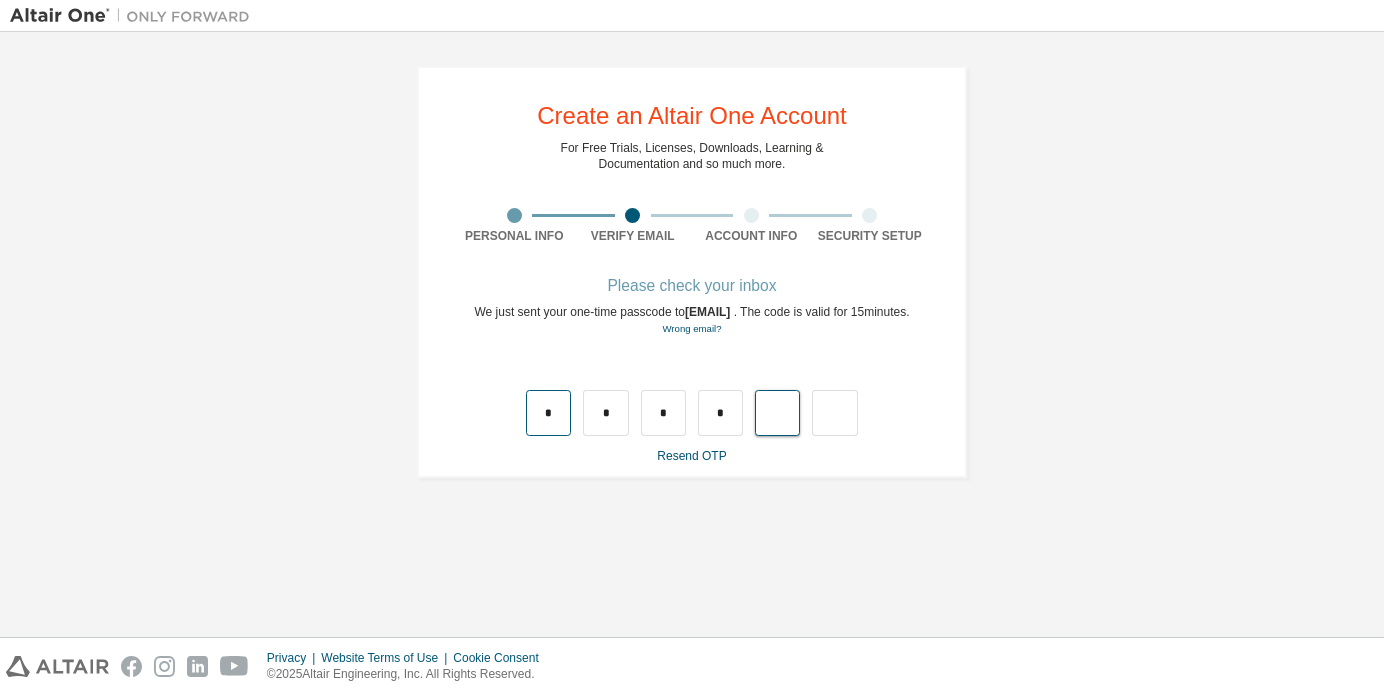 type on "*" 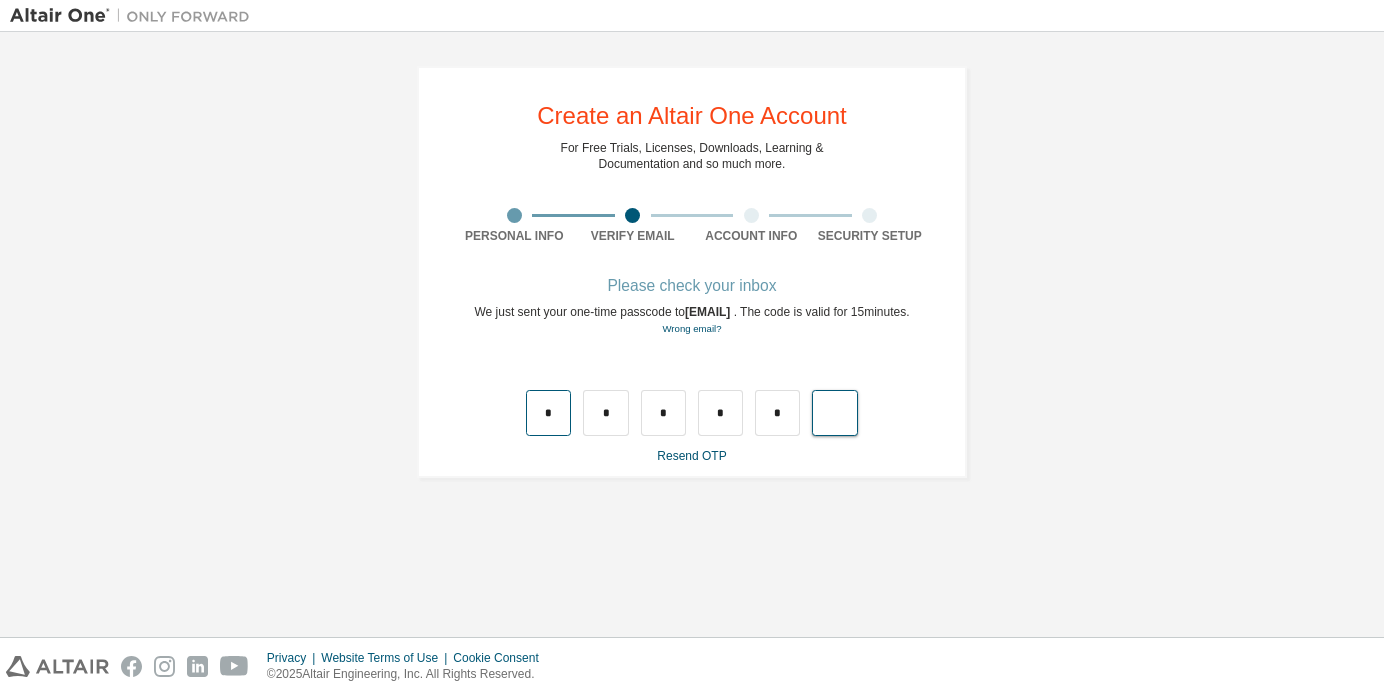 type on "*" 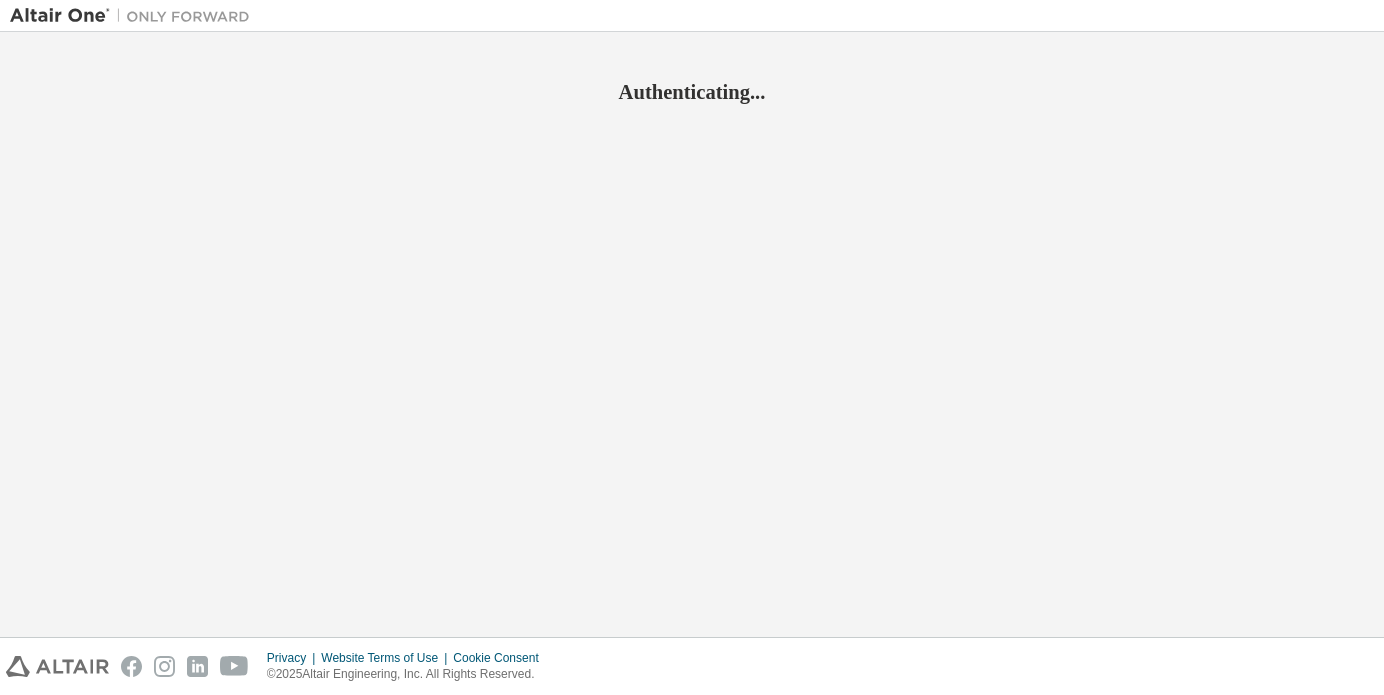 scroll, scrollTop: 0, scrollLeft: 0, axis: both 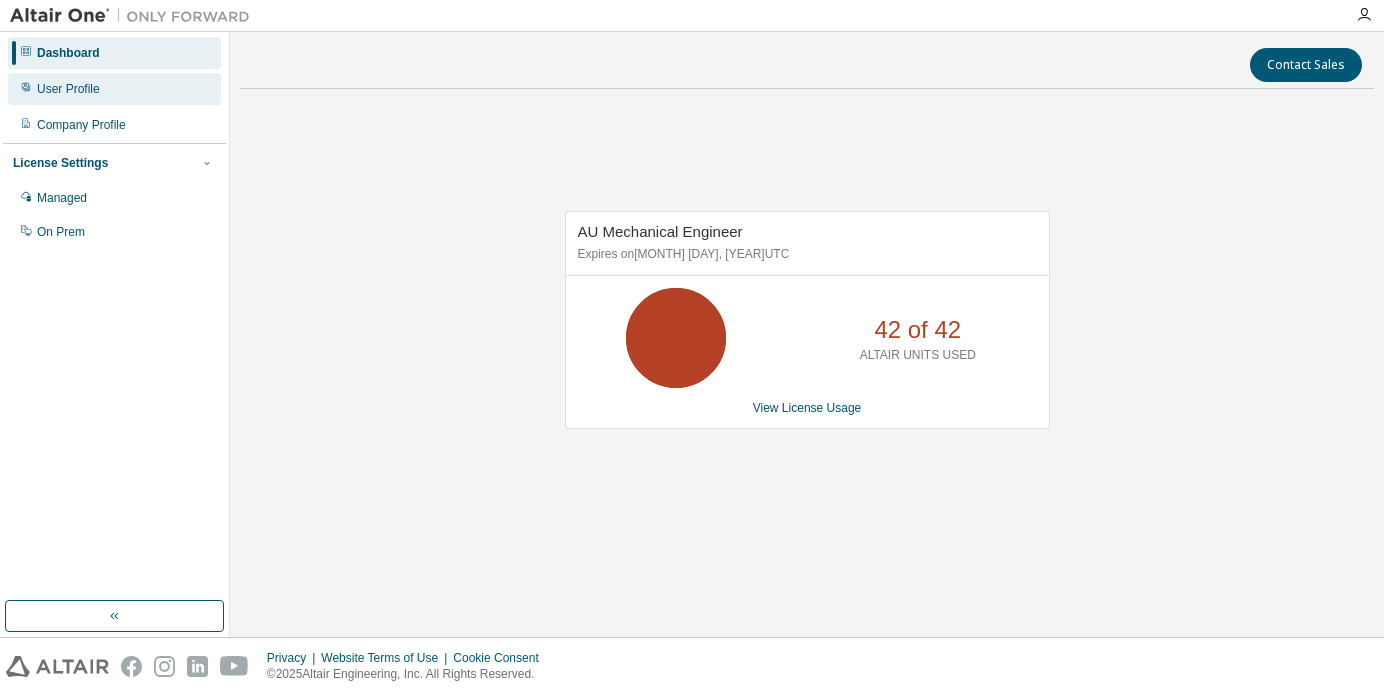 click on "User Profile" at bounding box center (68, 89) 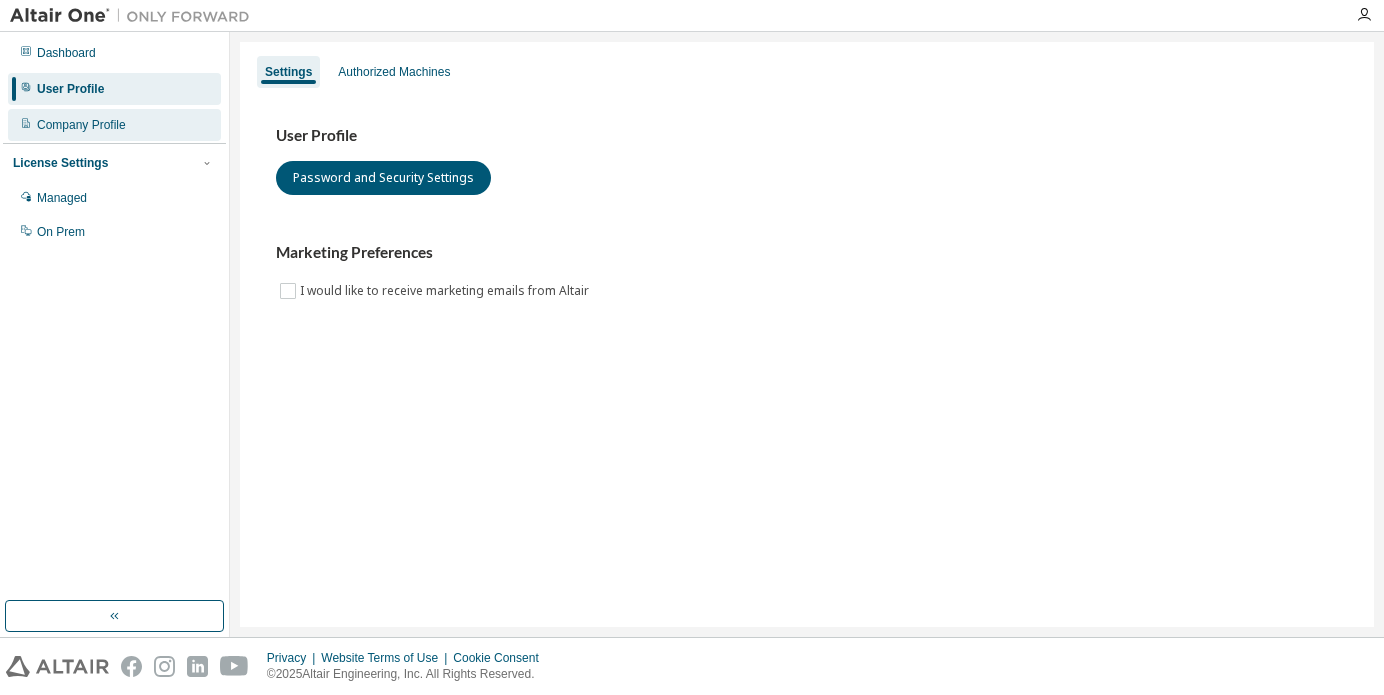 click on "Company Profile" at bounding box center [81, 125] 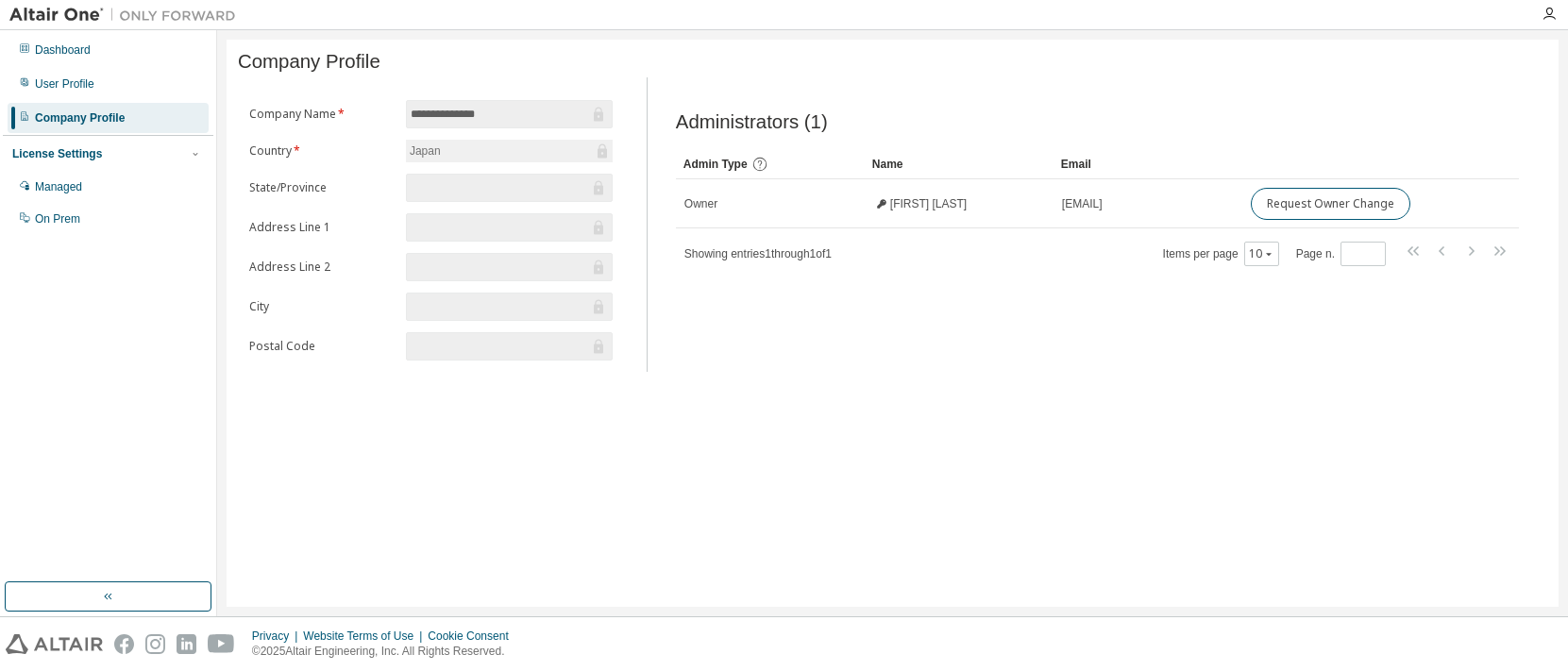 click on "License Settings" at bounding box center [57, 154] 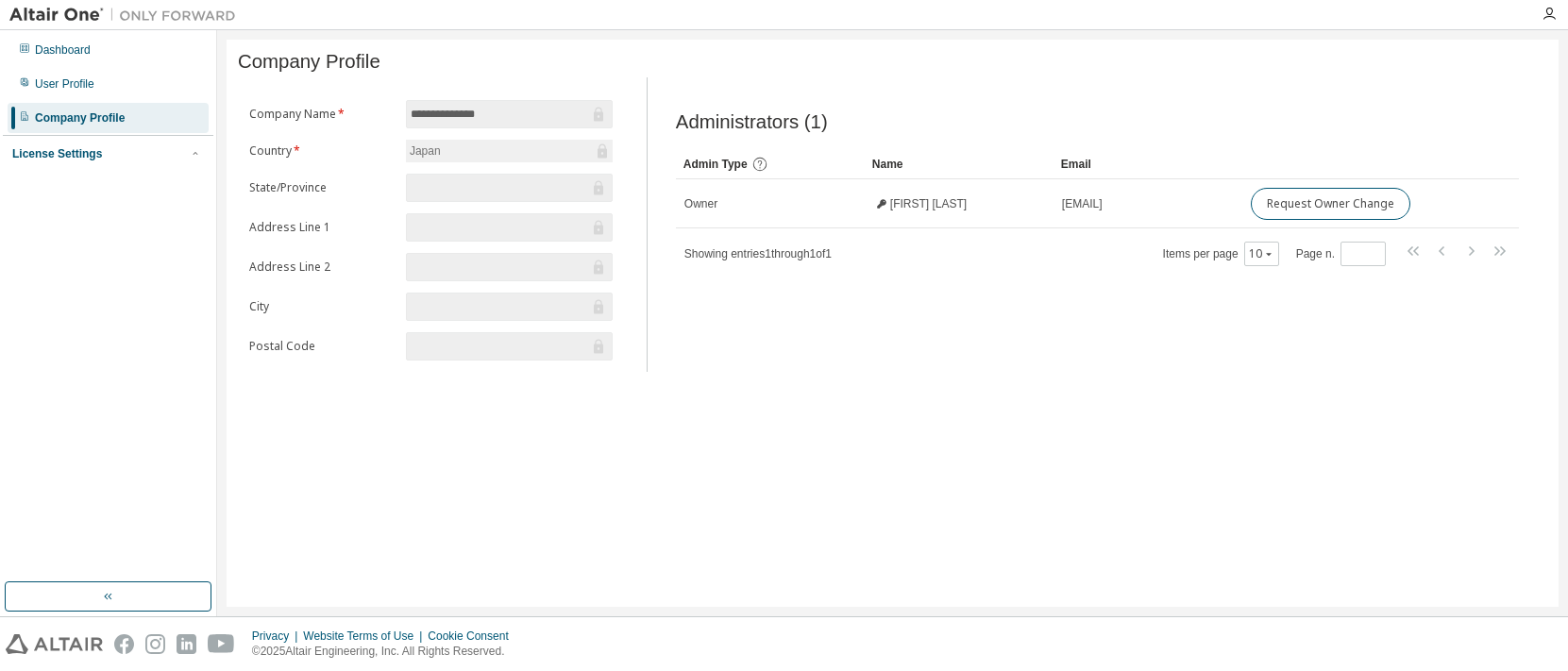 click on "License Settings" at bounding box center [57, 154] 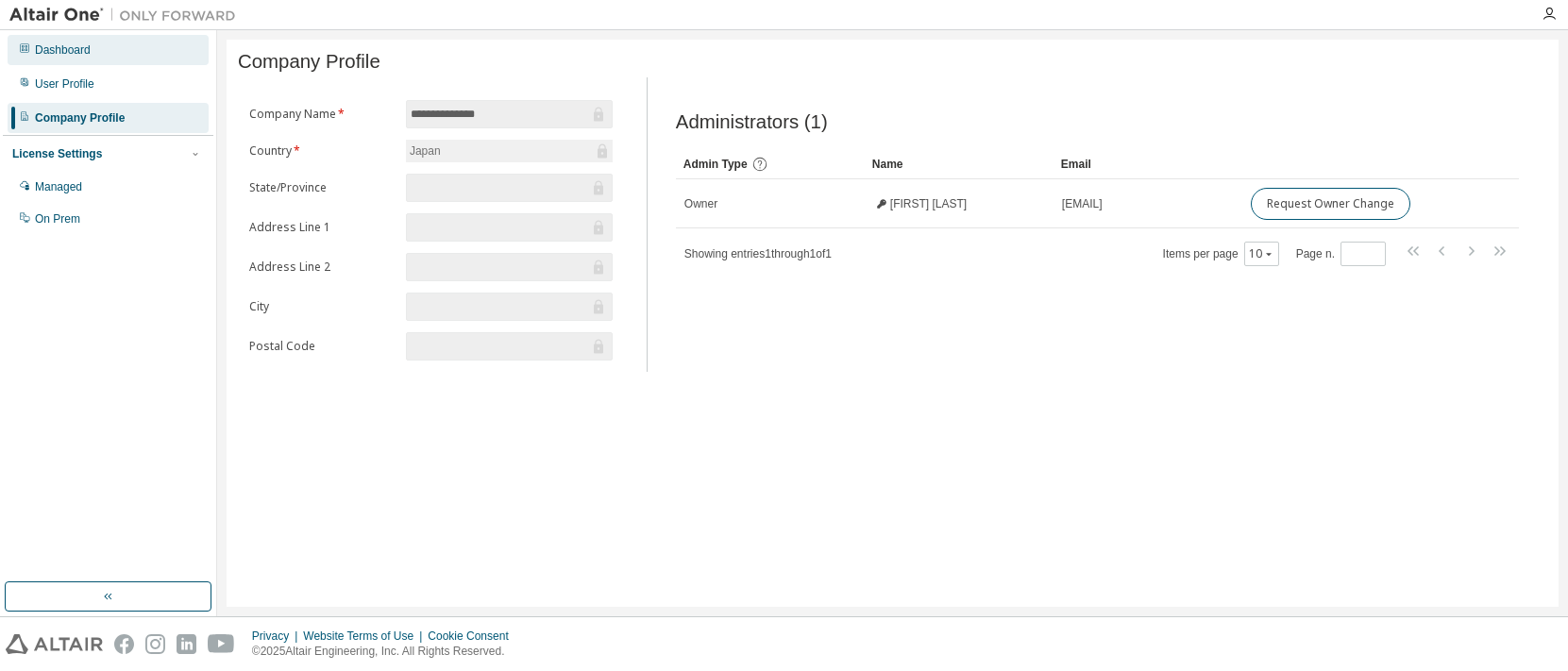 click on "Dashboard" at bounding box center [108, 50] 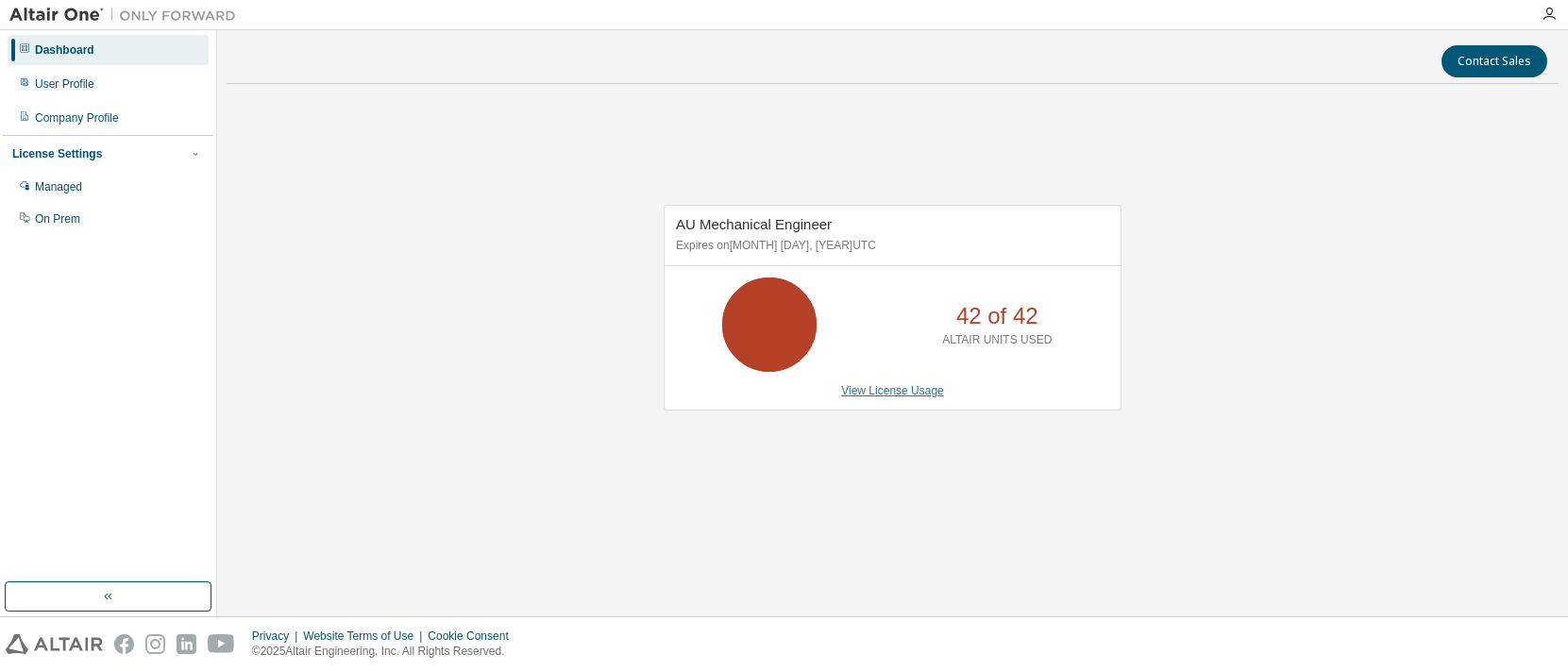 click on "View License Usage" at bounding box center (892, 391) 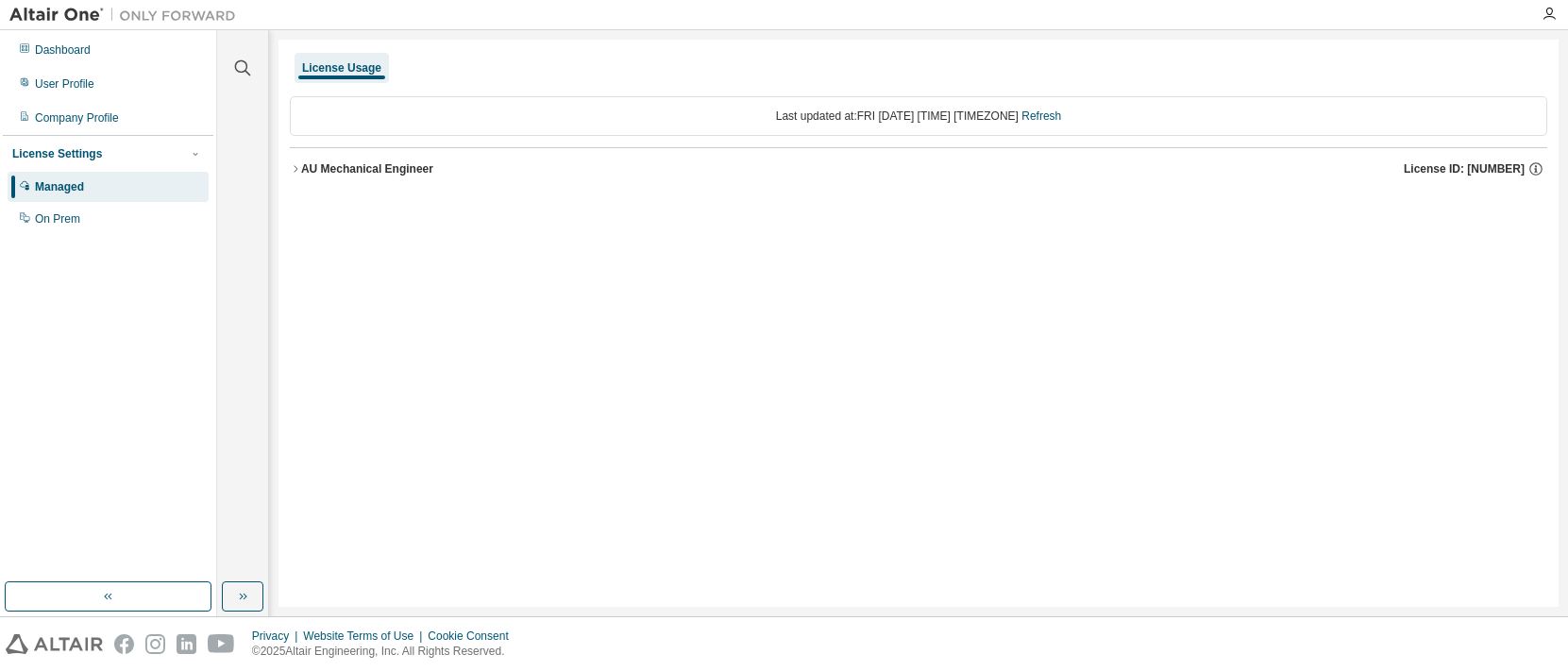 click on "AU Mechanical Engineer" at bounding box center (367, 169) 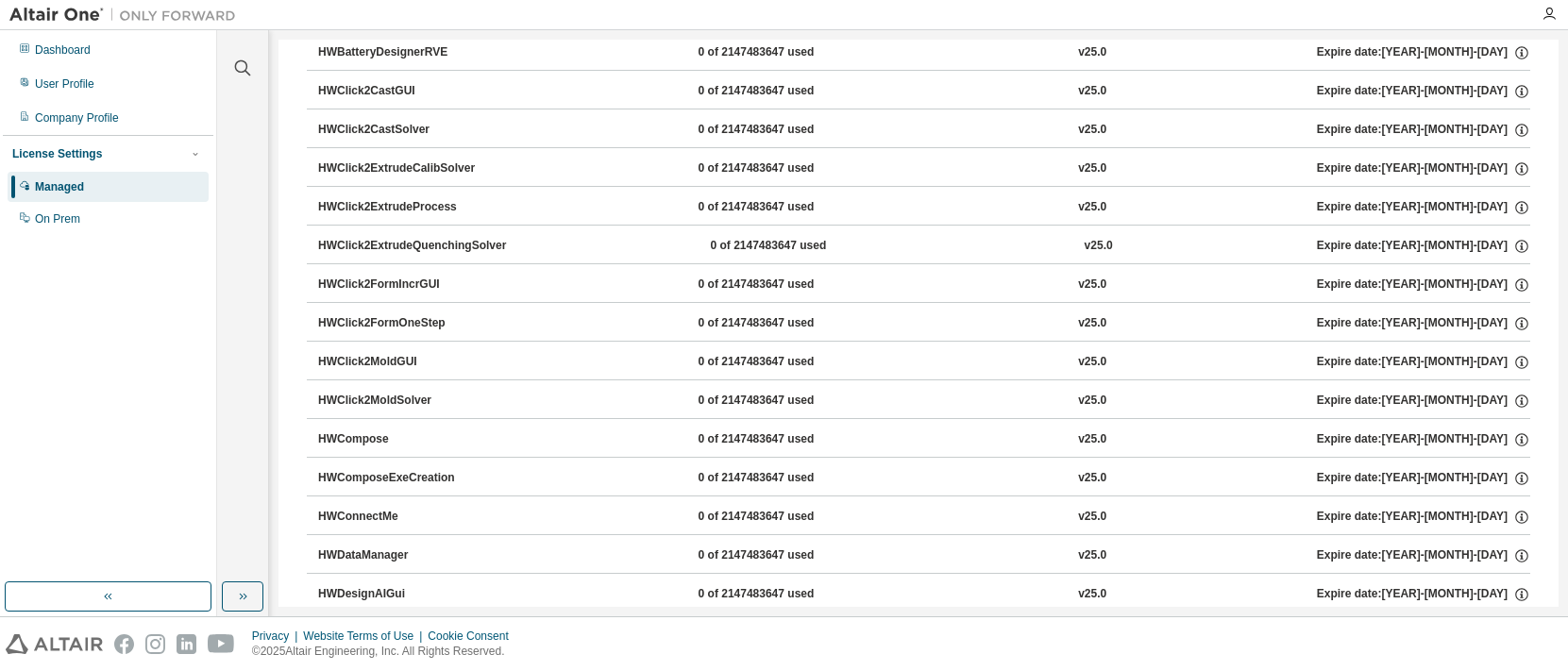 scroll, scrollTop: 1321, scrollLeft: 0, axis: vertical 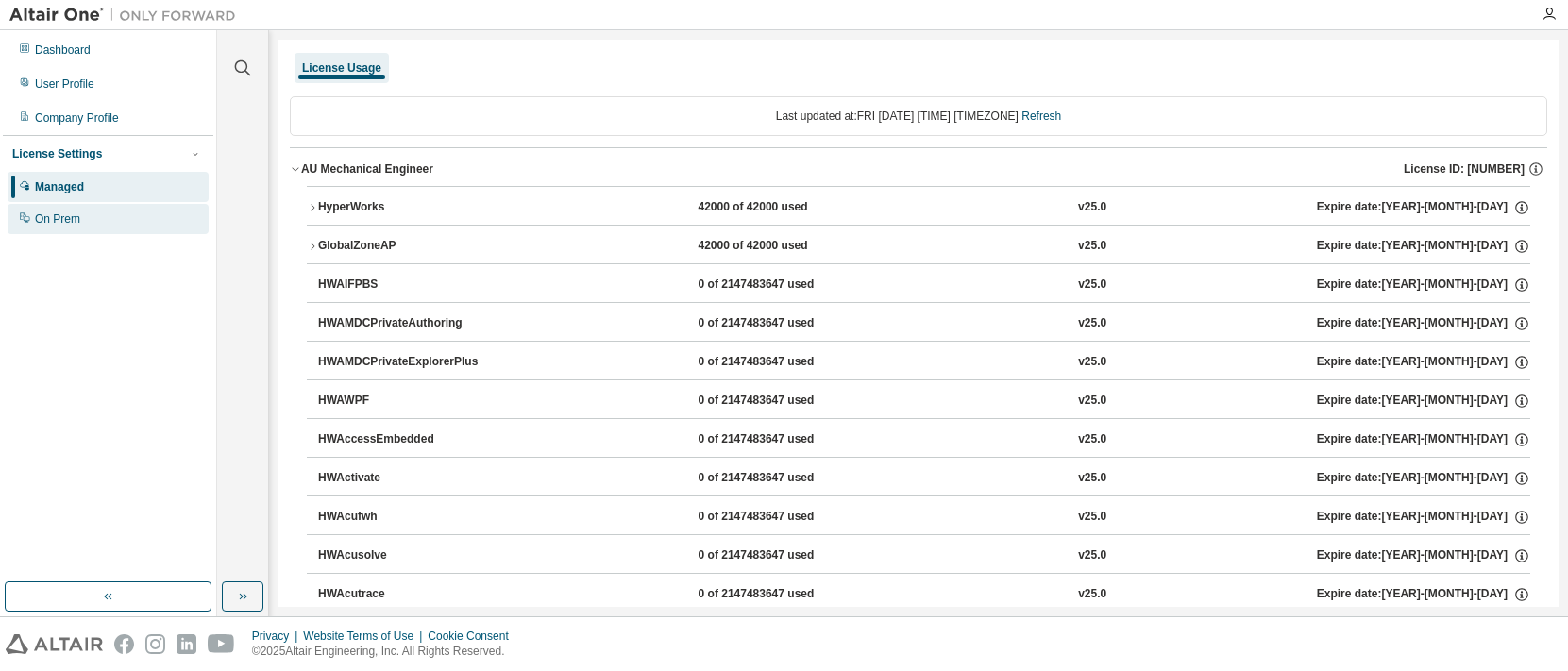 click on "On Prem" at bounding box center (58, 219) 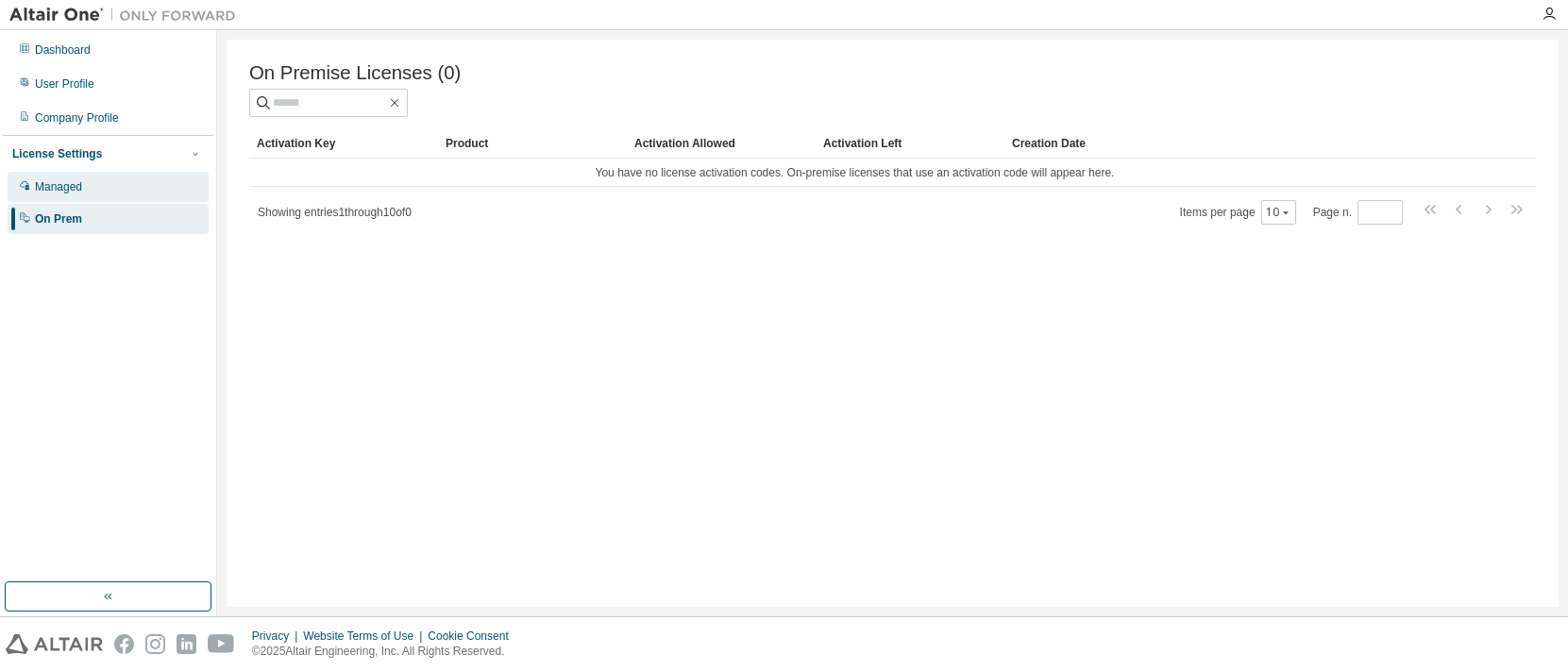click on "Managed" at bounding box center [59, 187] 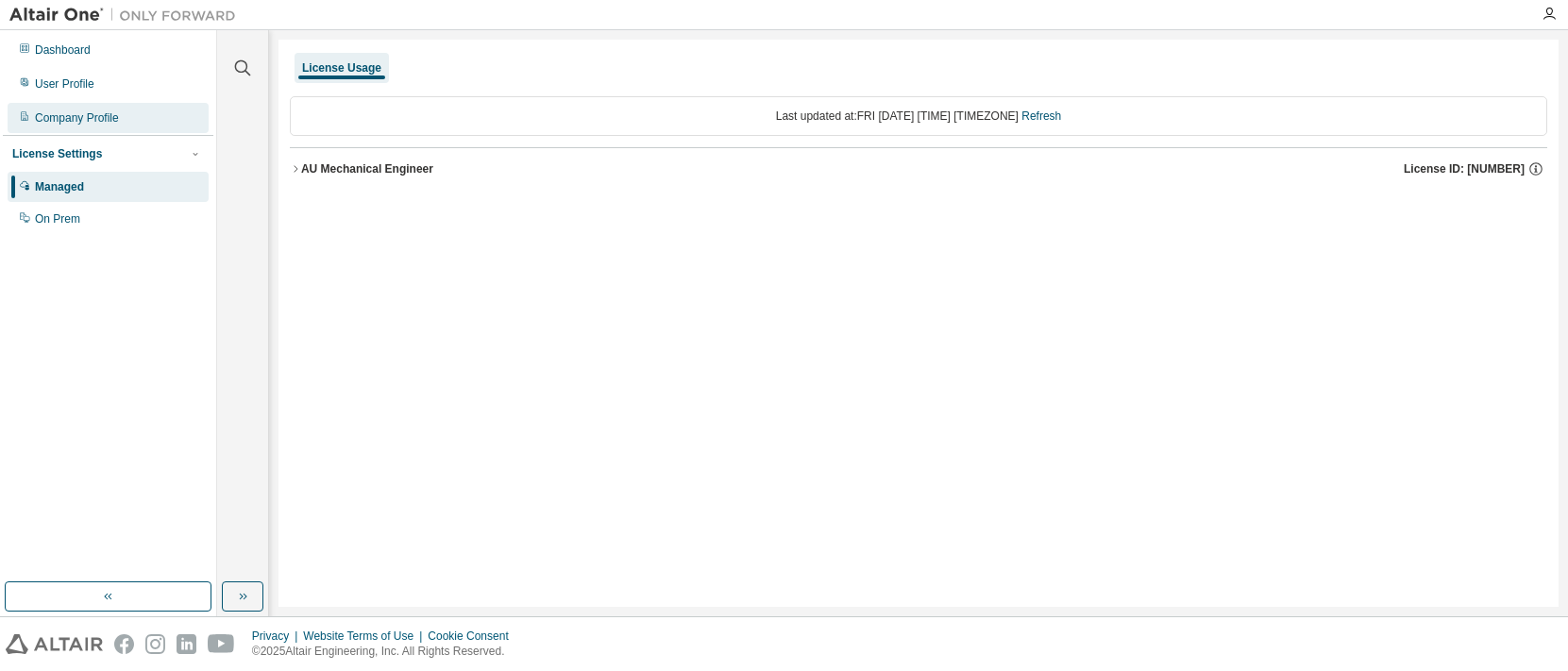 click on "Company Profile" at bounding box center (76, 118) 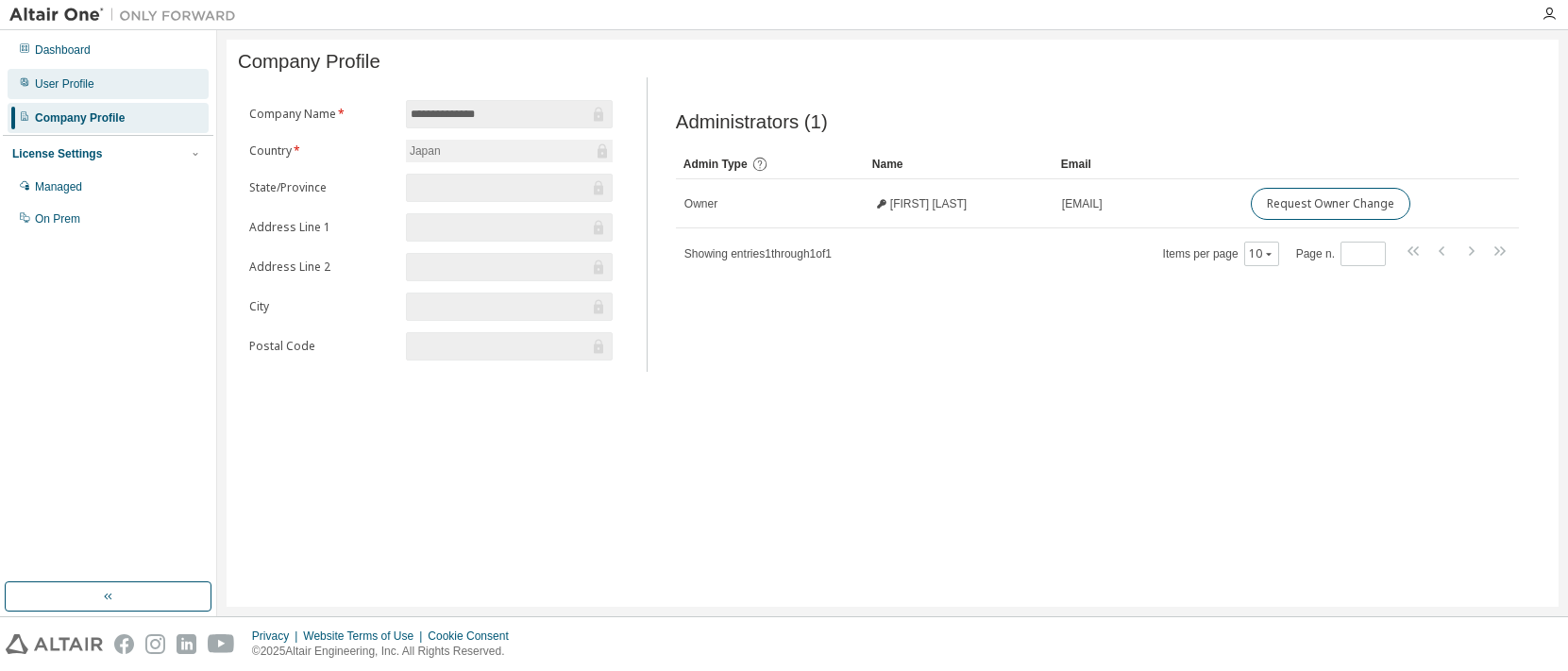 click on "User Profile" at bounding box center (64, 84) 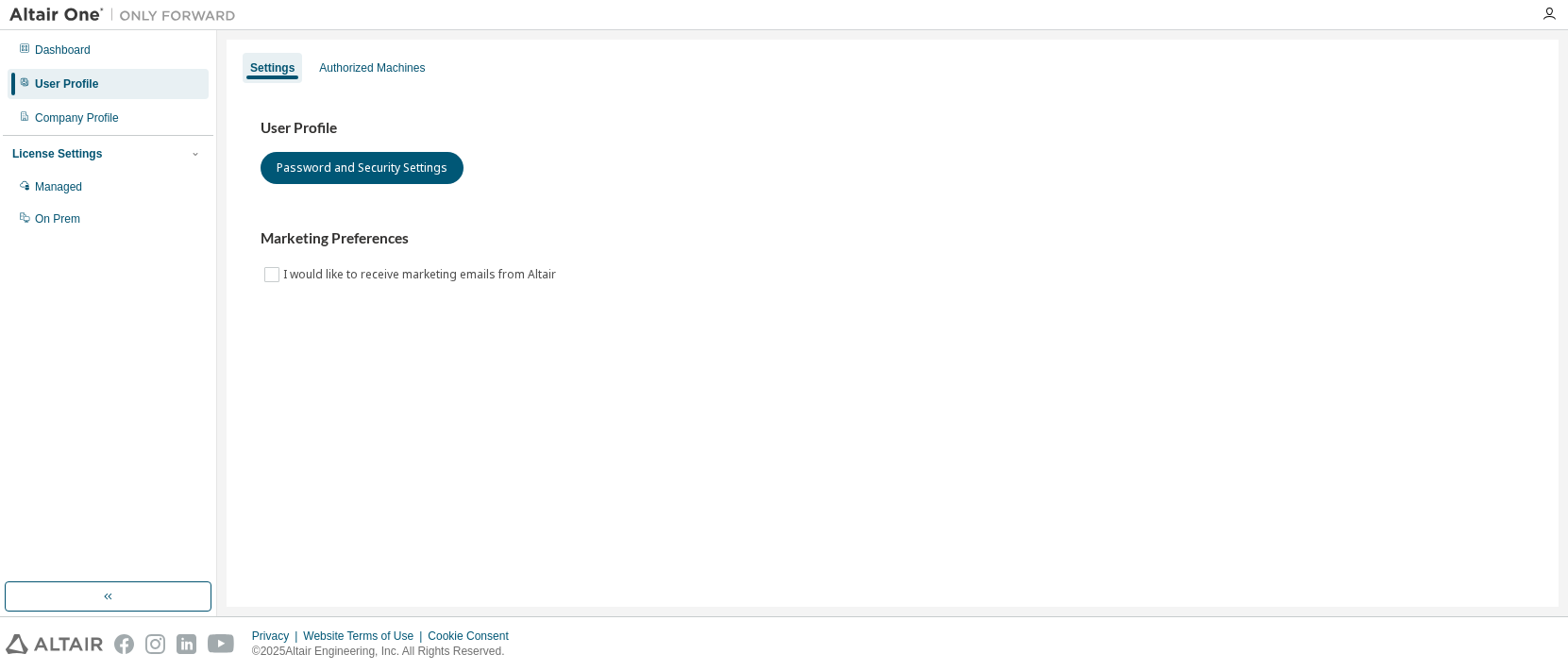 click on "License Settings Managed On Prem" at bounding box center [108, 185] 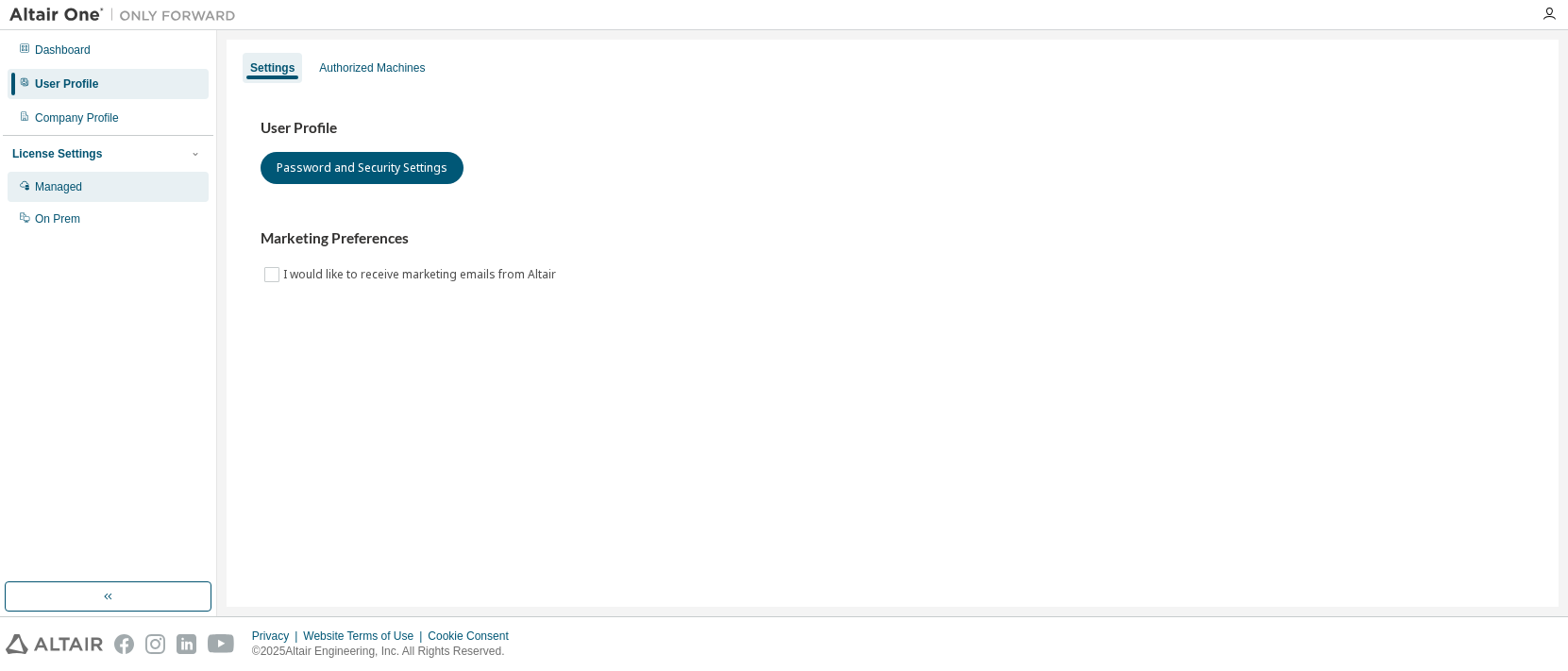 click on "Managed" at bounding box center (59, 187) 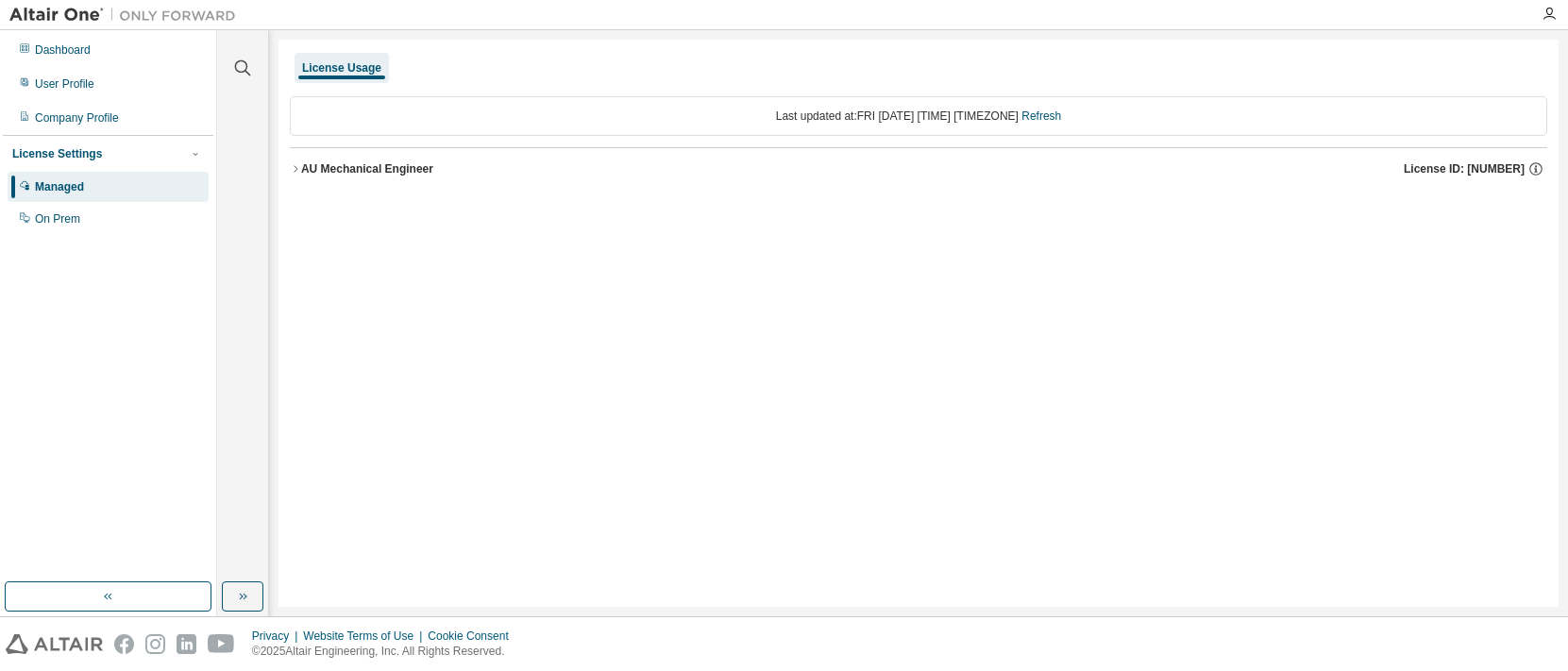 click on "AU Mechanical Engineer" at bounding box center [367, 169] 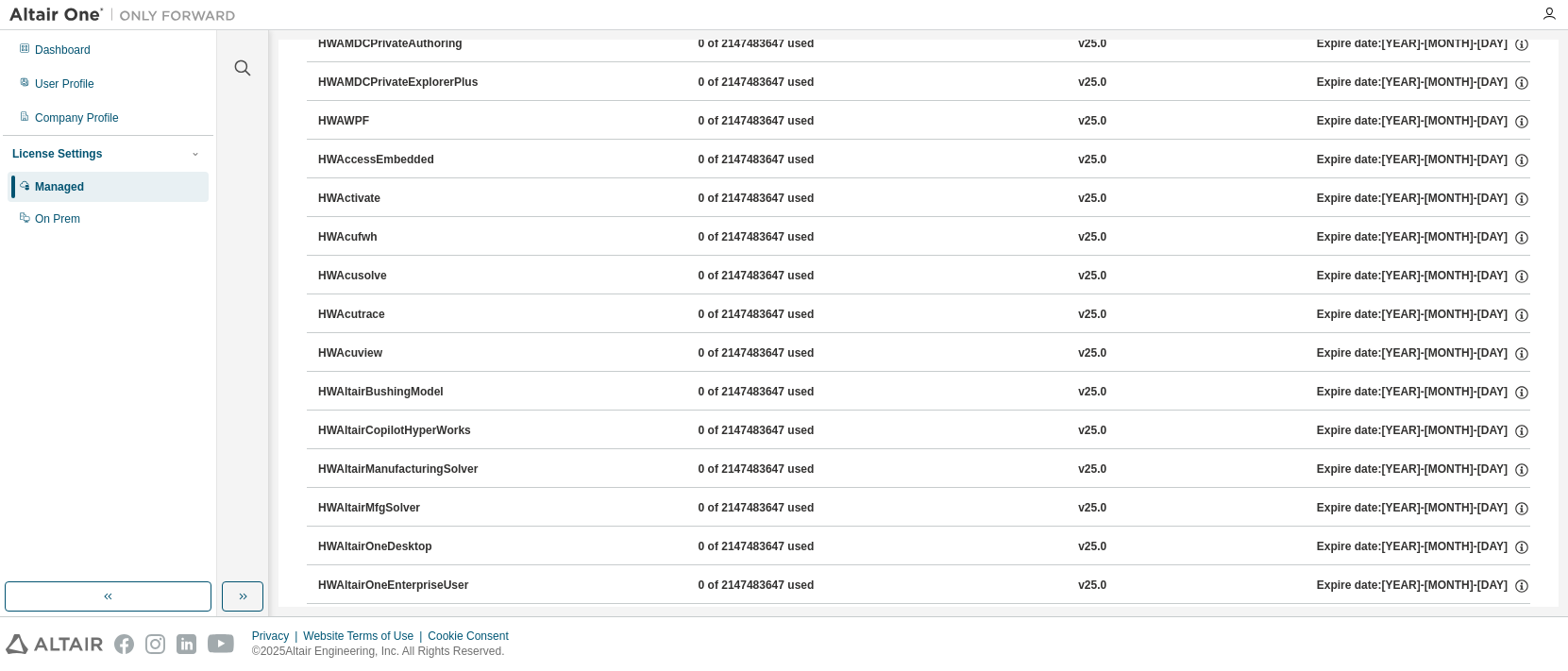 scroll, scrollTop: 283, scrollLeft: 0, axis: vertical 